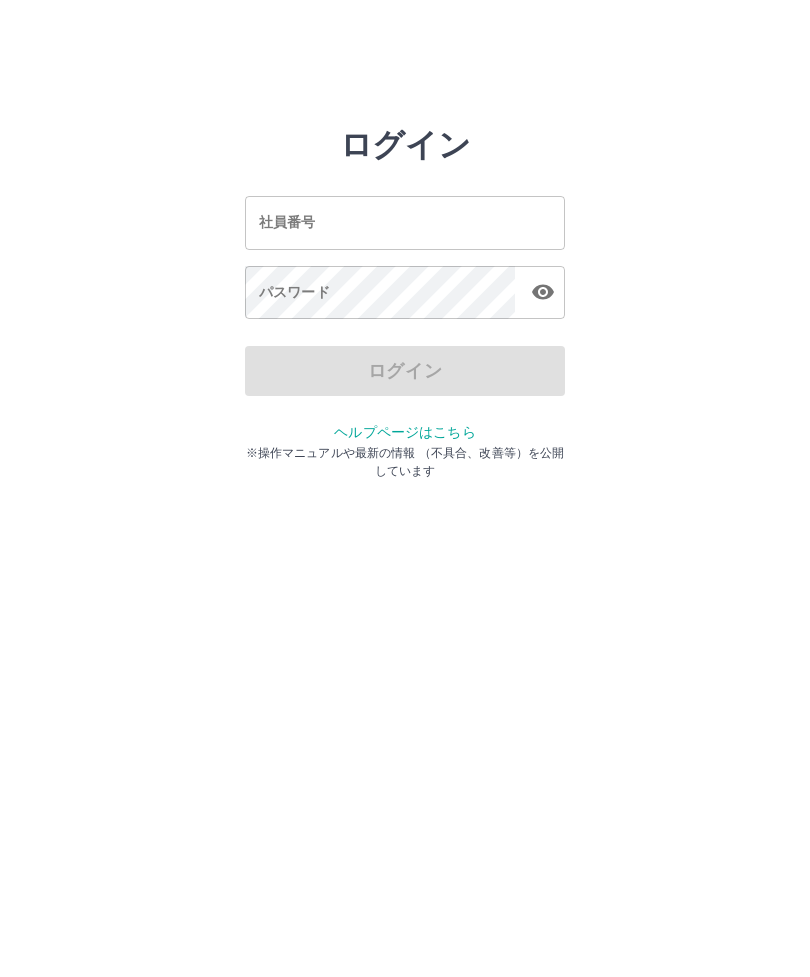 scroll, scrollTop: 0, scrollLeft: 0, axis: both 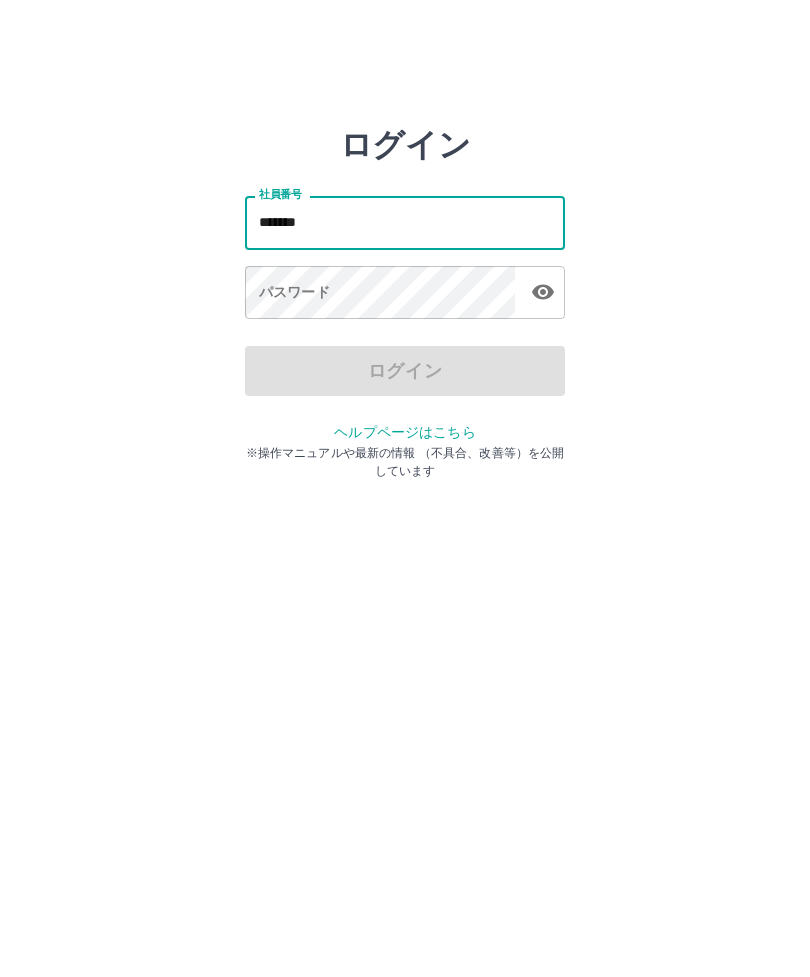 type on "*******" 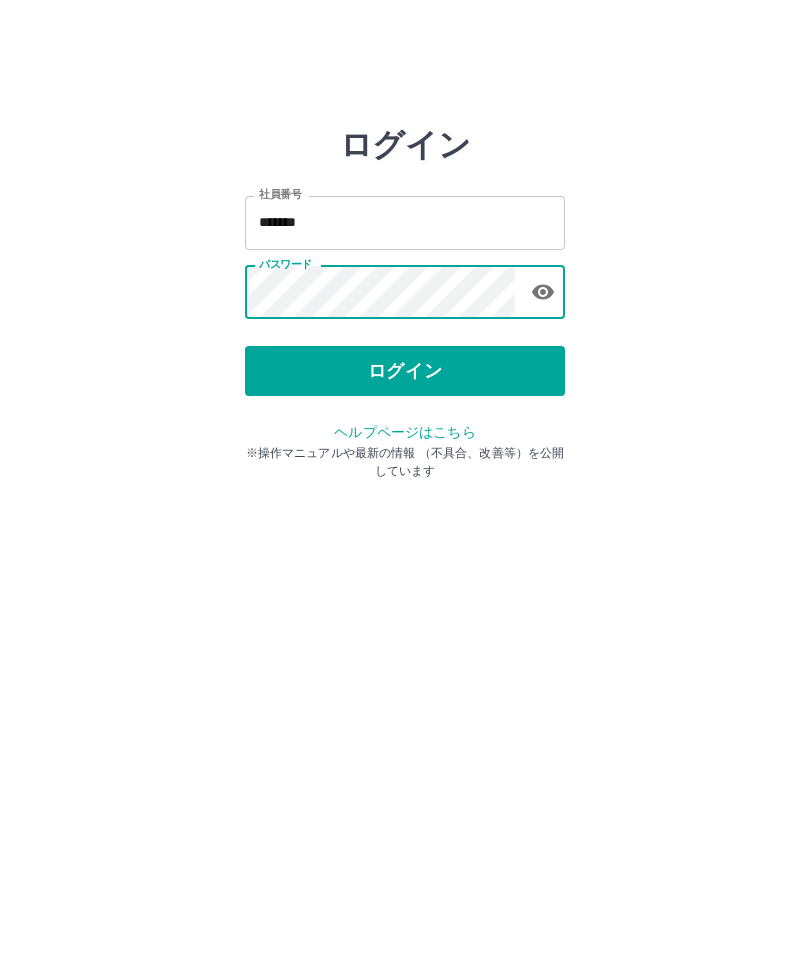 click on "ログイン" at bounding box center [405, 371] 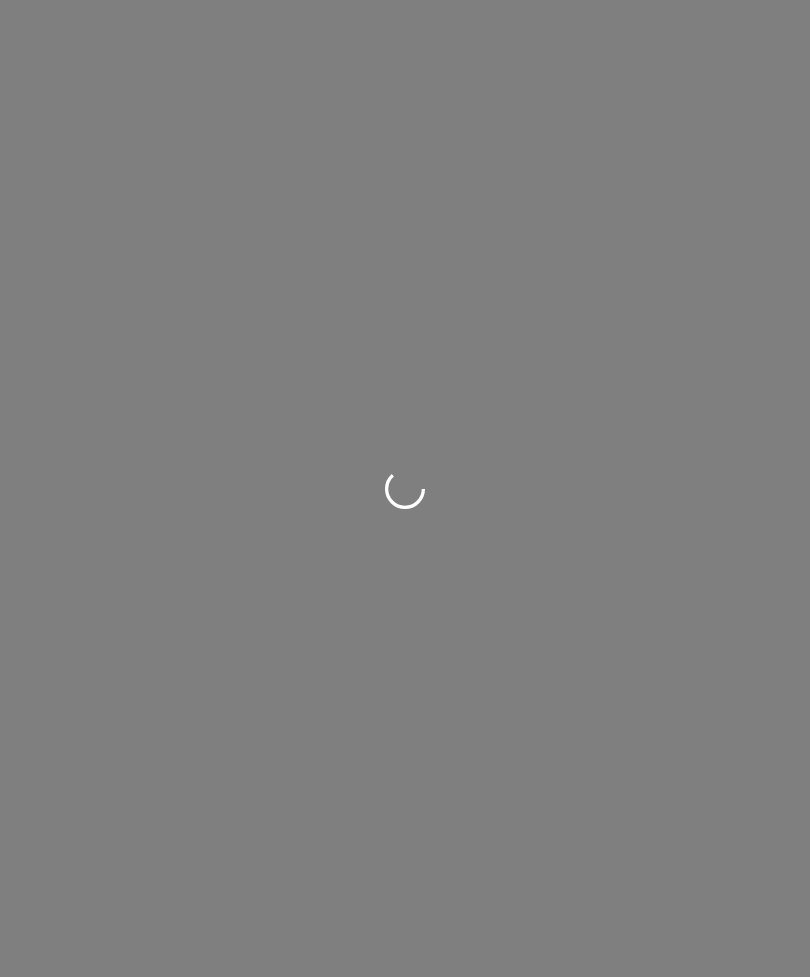 scroll, scrollTop: 0, scrollLeft: 0, axis: both 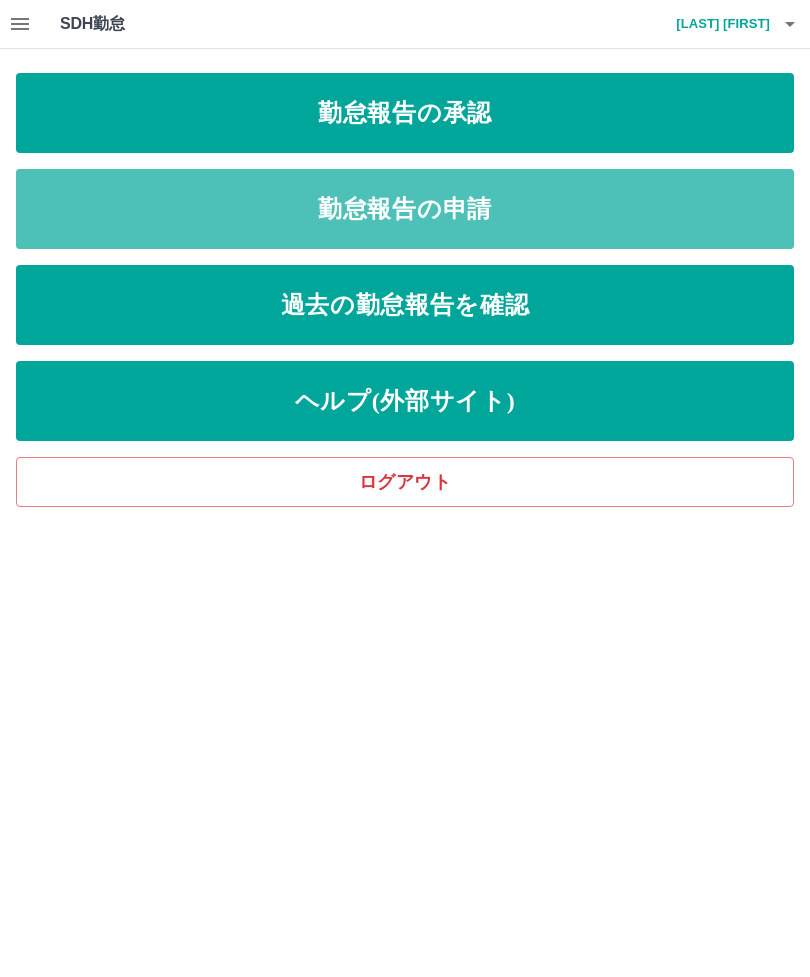 click on "勤怠報告の申請" at bounding box center (405, 209) 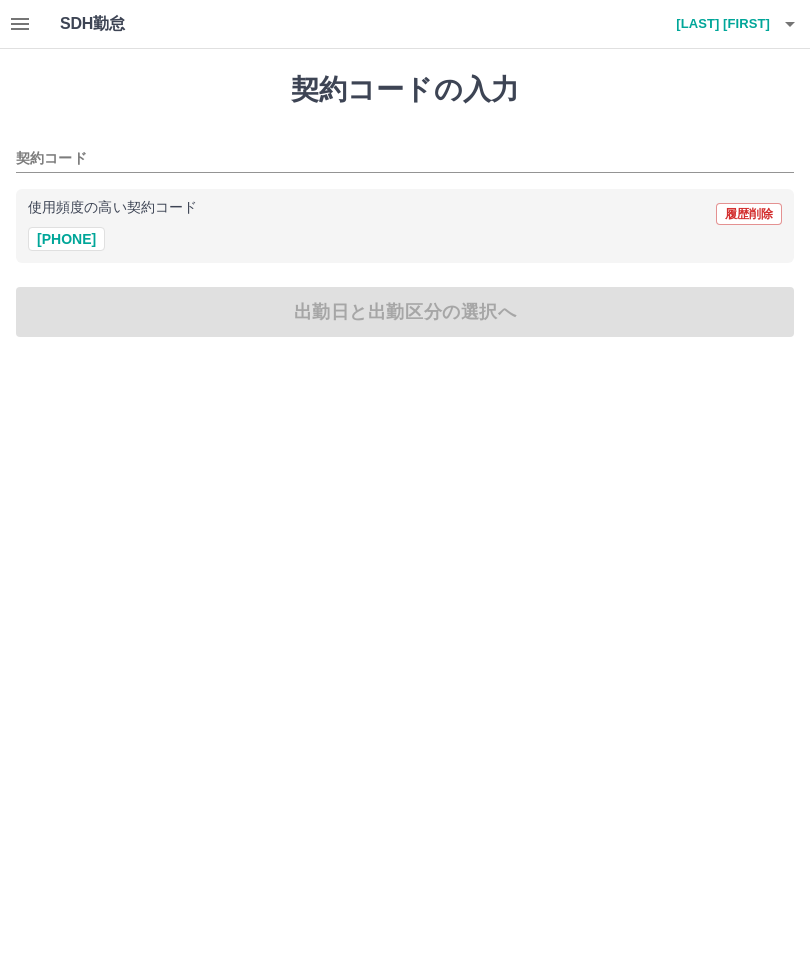 click on "[PHONE]" at bounding box center [66, 239] 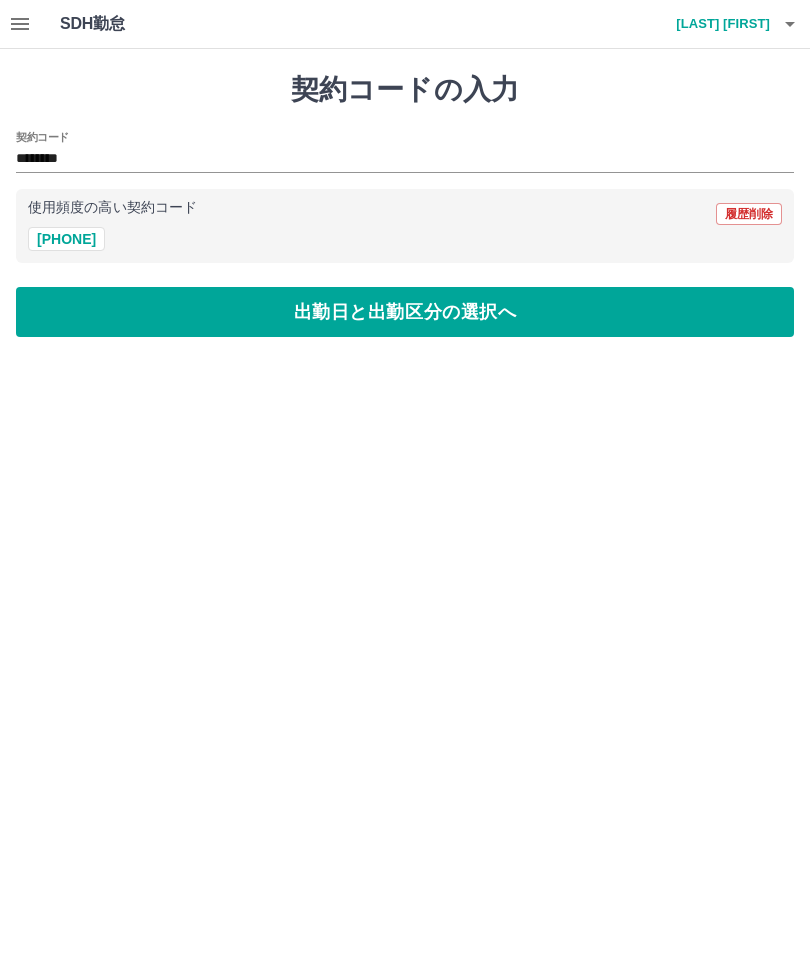 click on "出勤日と出勤区分の選択へ" at bounding box center [405, 312] 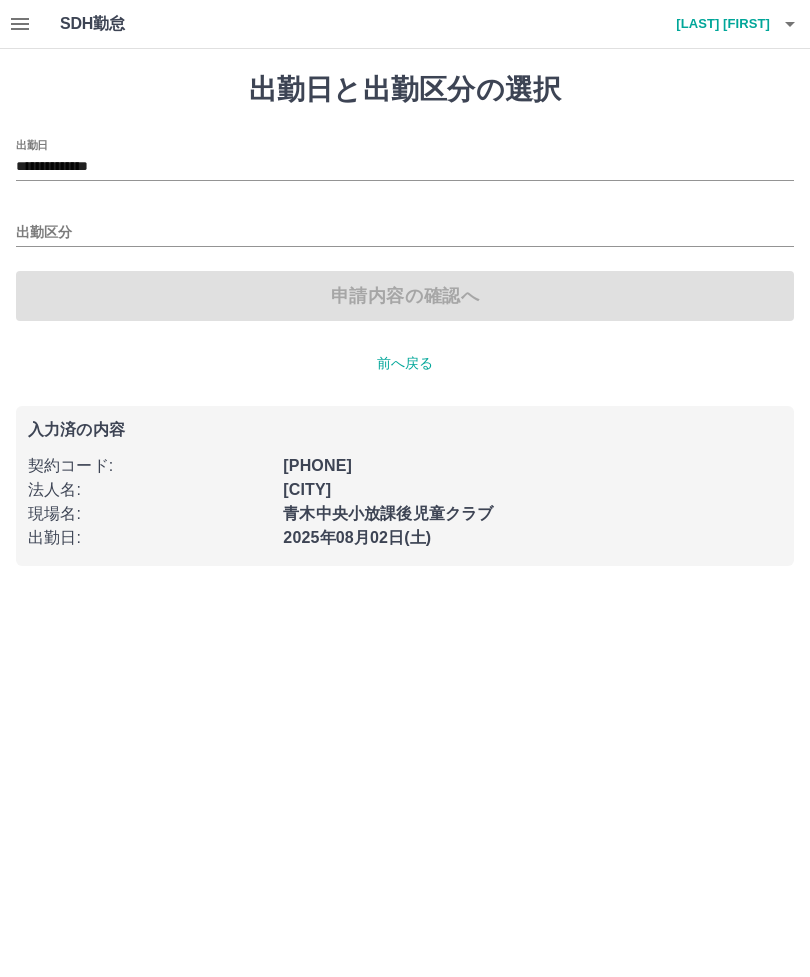 click on "出勤区分" at bounding box center [405, 233] 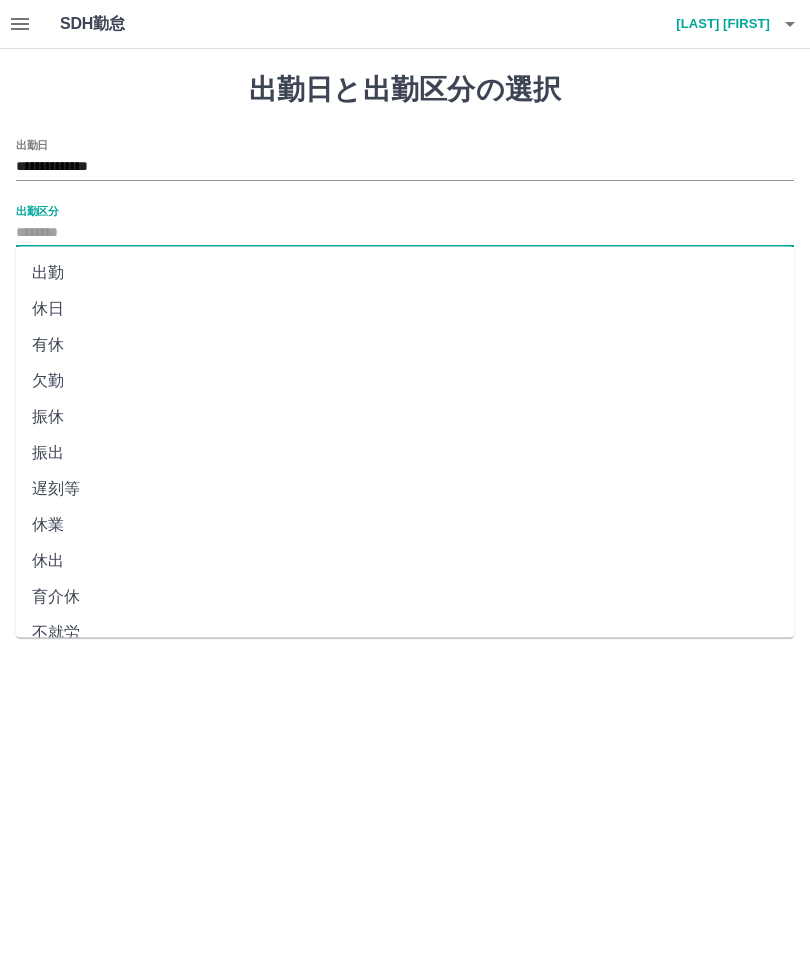 click on "出勤" at bounding box center (405, 273) 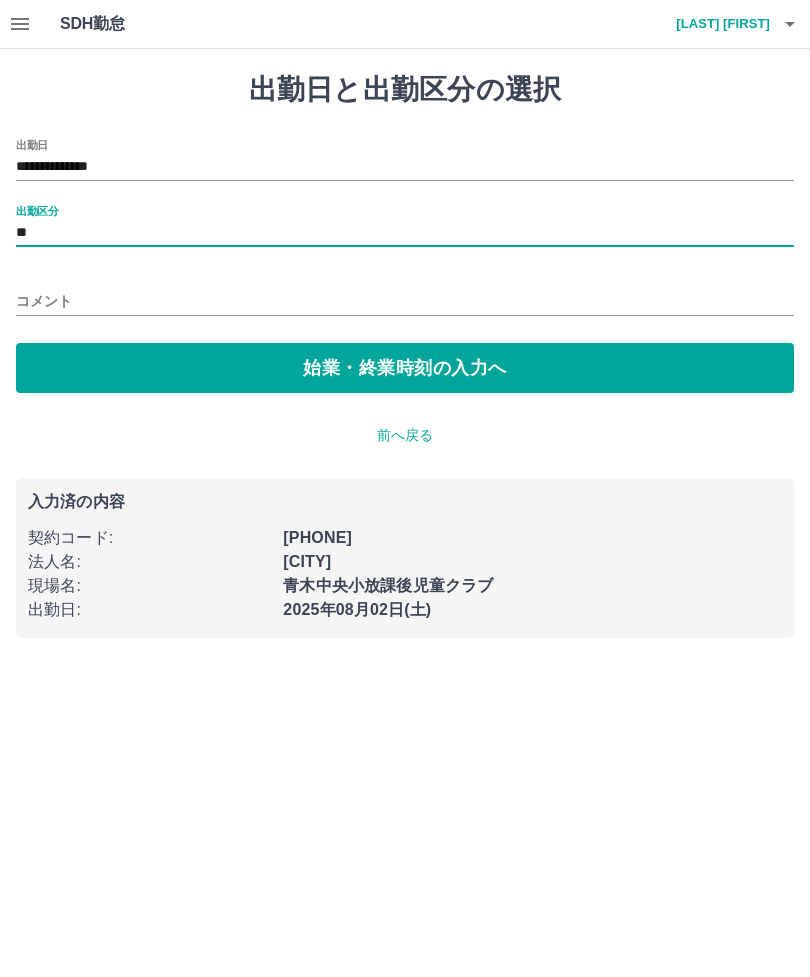 click on "始業・終業時刻の入力へ" at bounding box center (405, 368) 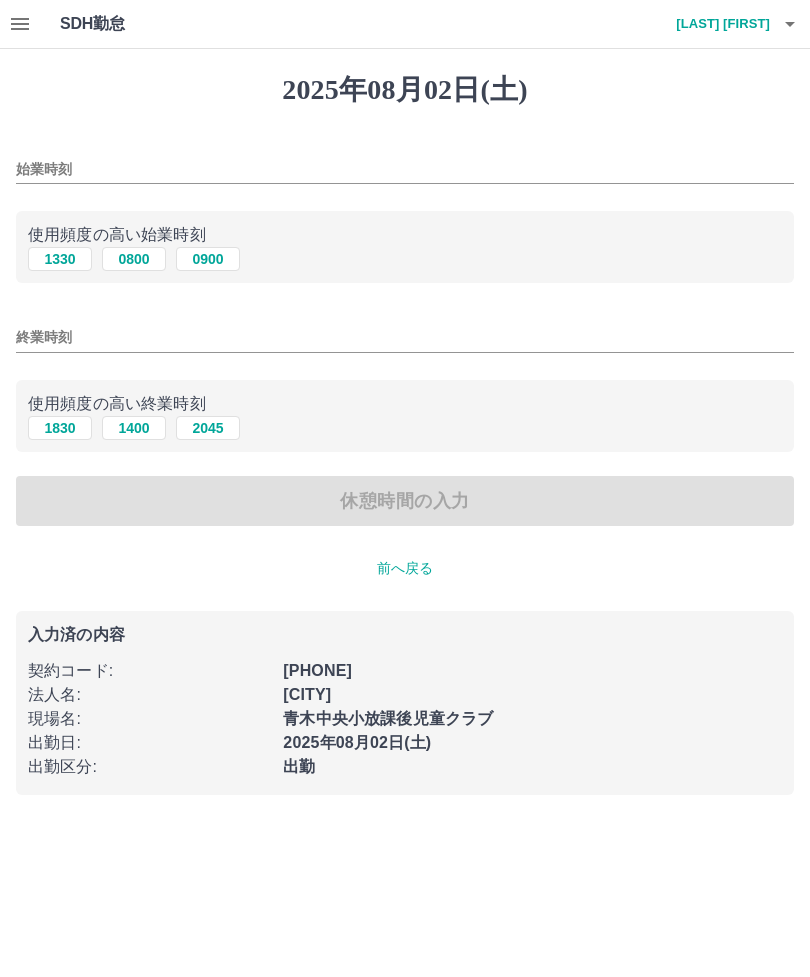 click on "0900" at bounding box center [208, 259] 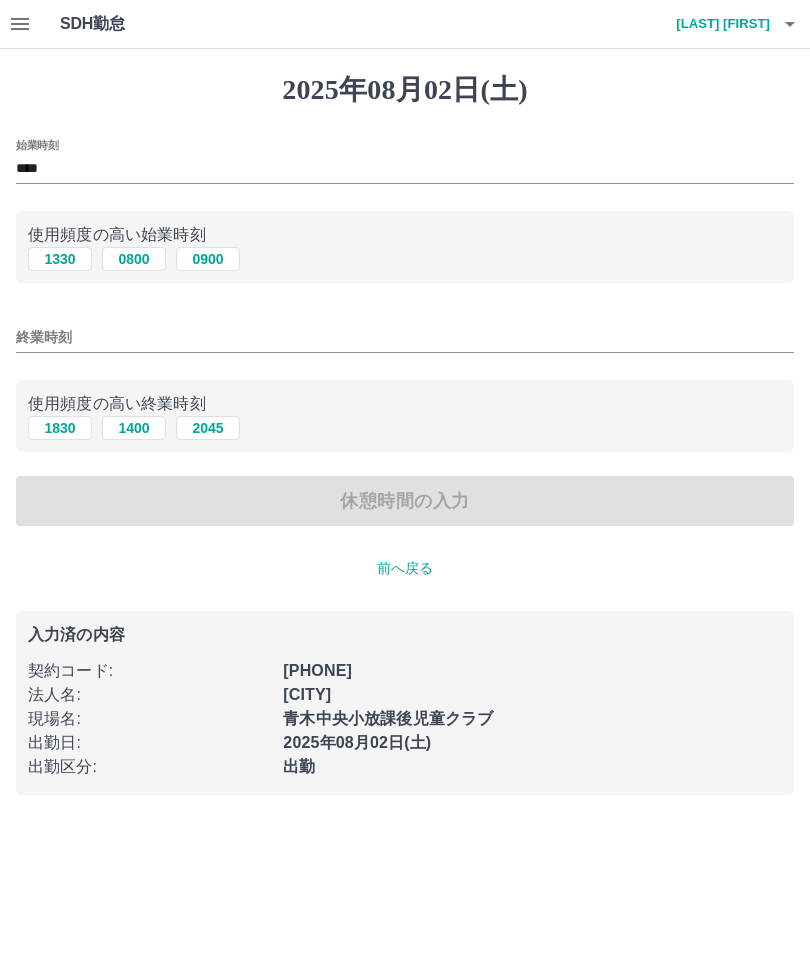 click on "終業時刻" at bounding box center (405, 337) 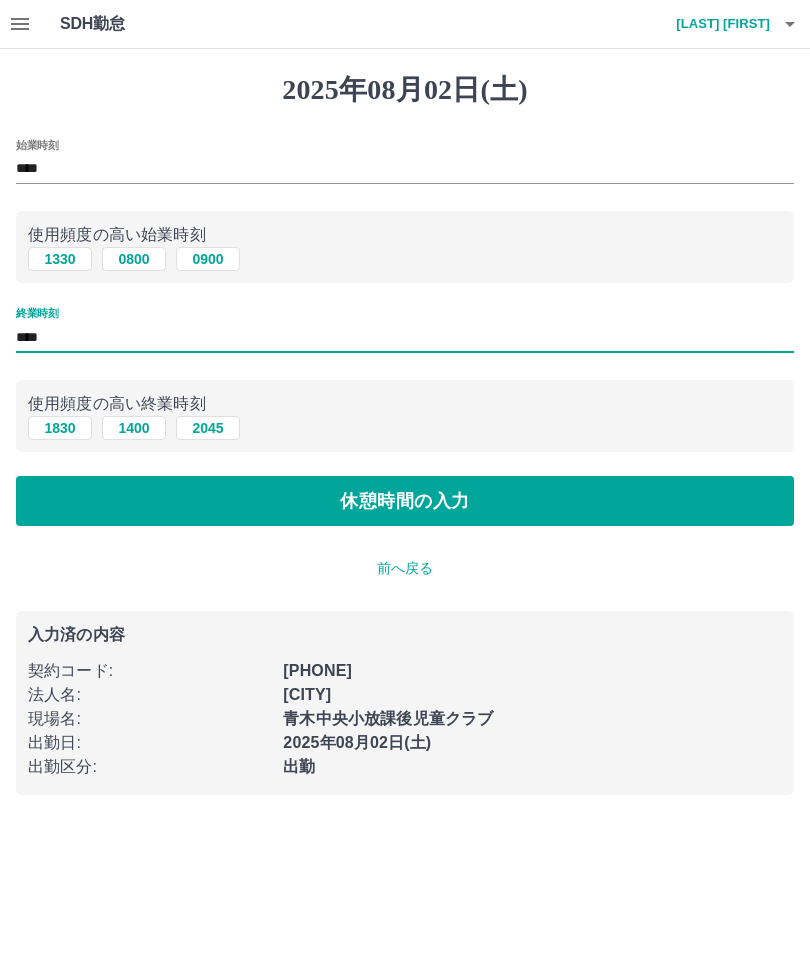 type on "****" 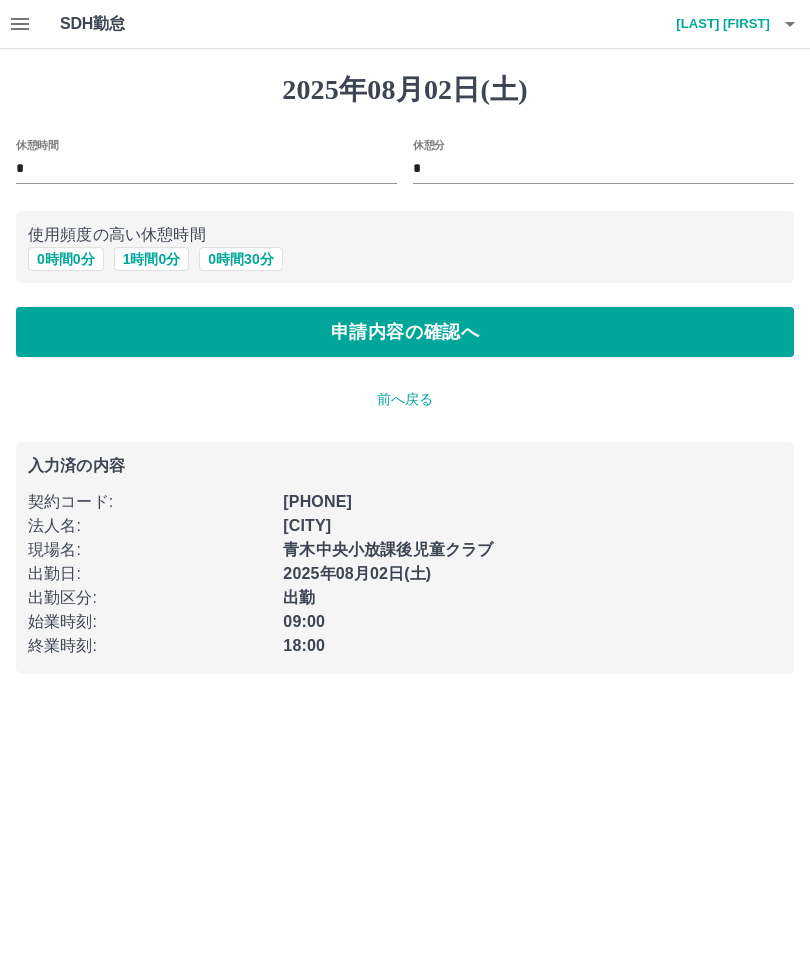 click on "1 時間 0 分" at bounding box center [152, 259] 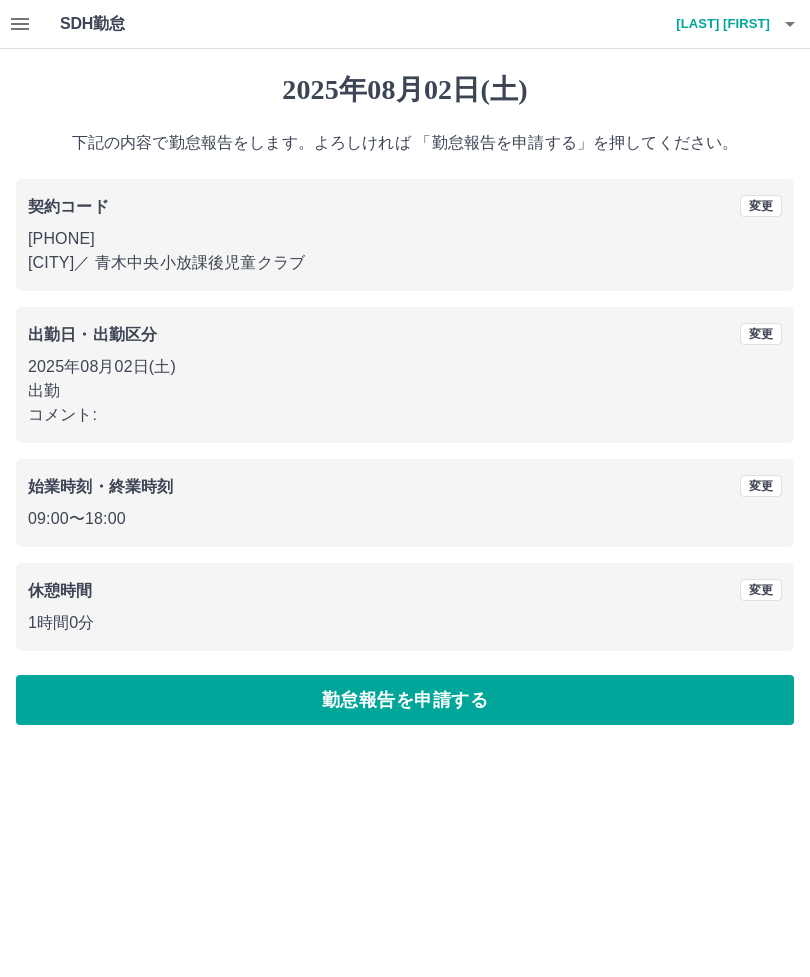 click on "勤怠報告を申請する" at bounding box center (405, 700) 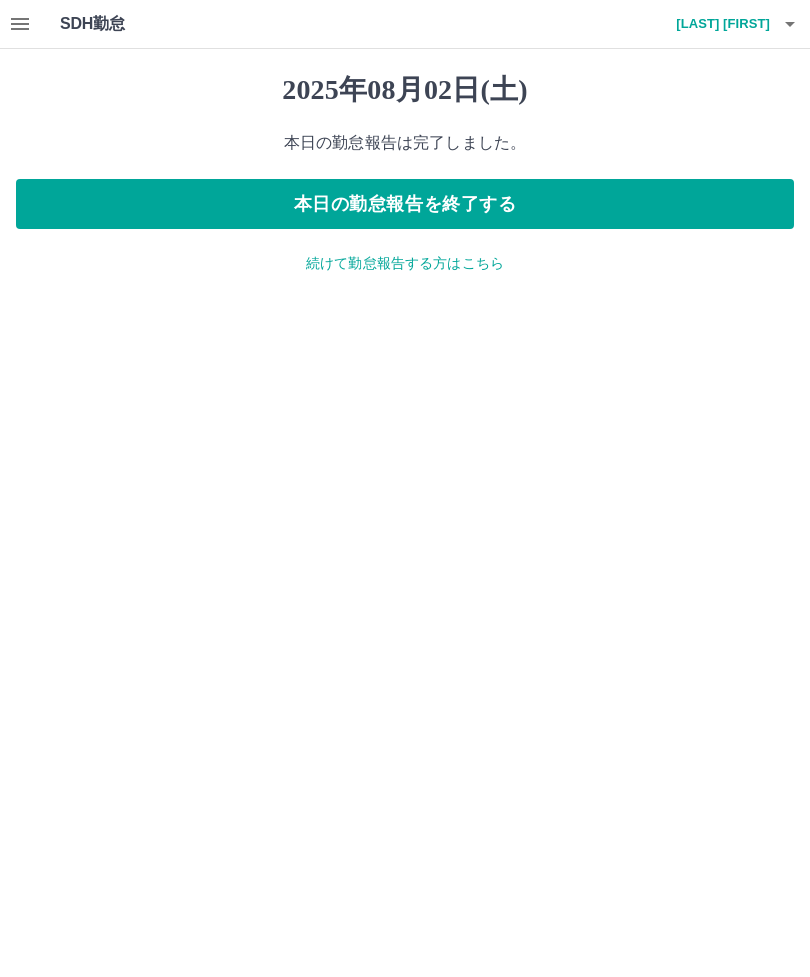 click on "本日の勤怠報告を終了する" at bounding box center [405, 204] 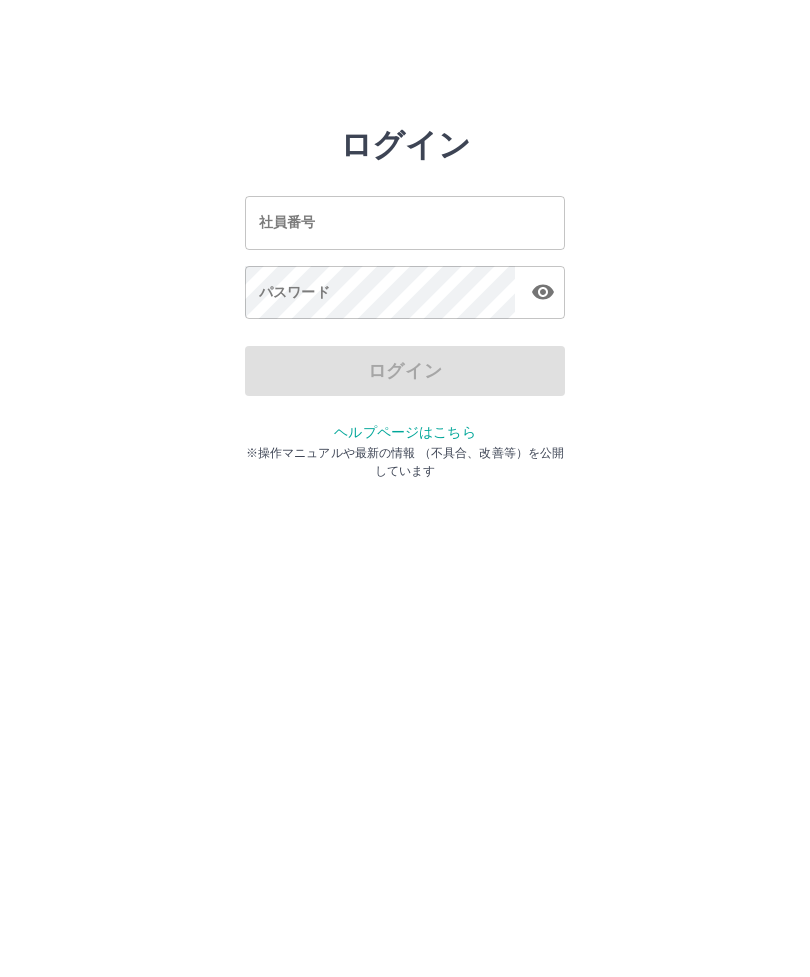 scroll, scrollTop: 0, scrollLeft: 0, axis: both 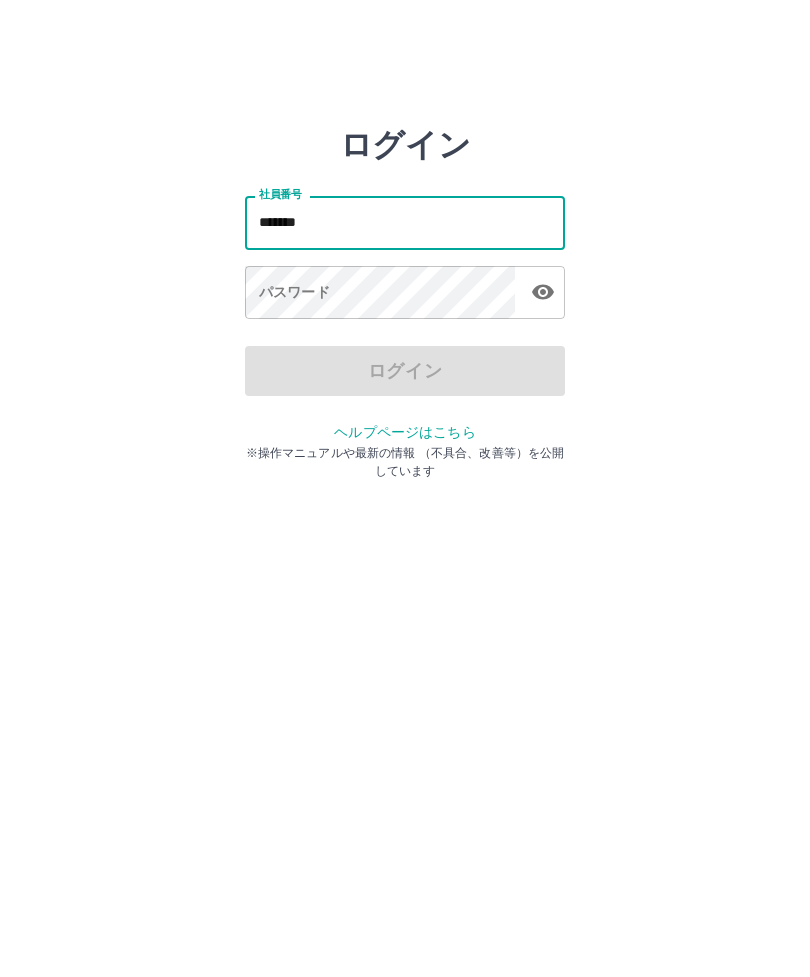 type on "*******" 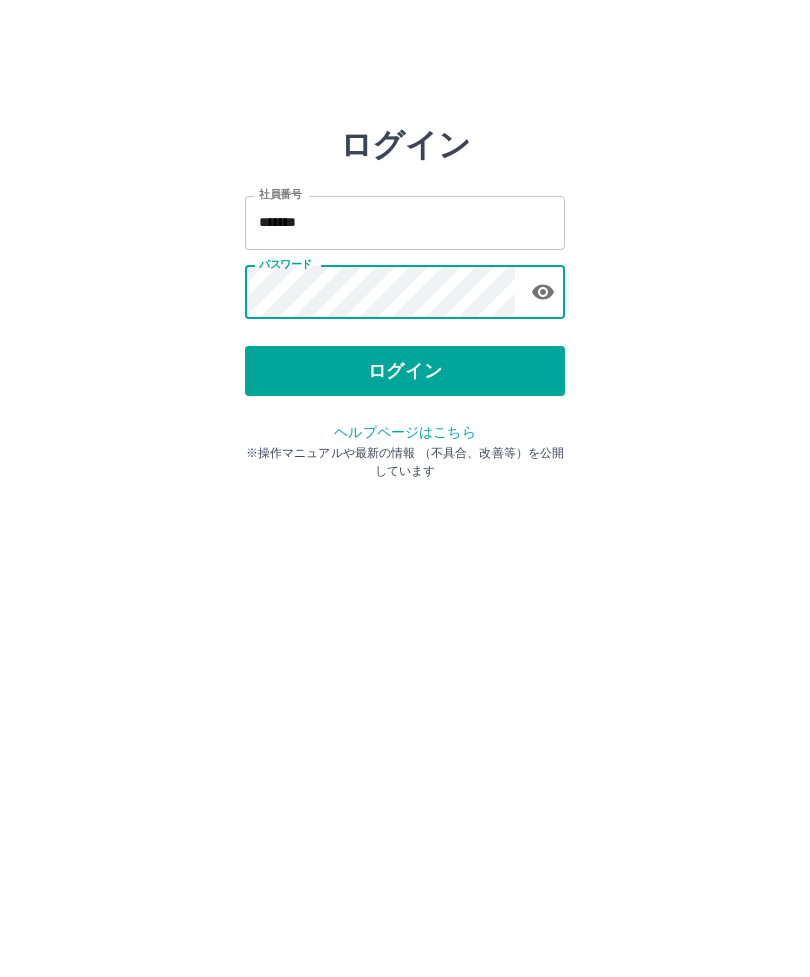 click on "ログイン" at bounding box center (405, 371) 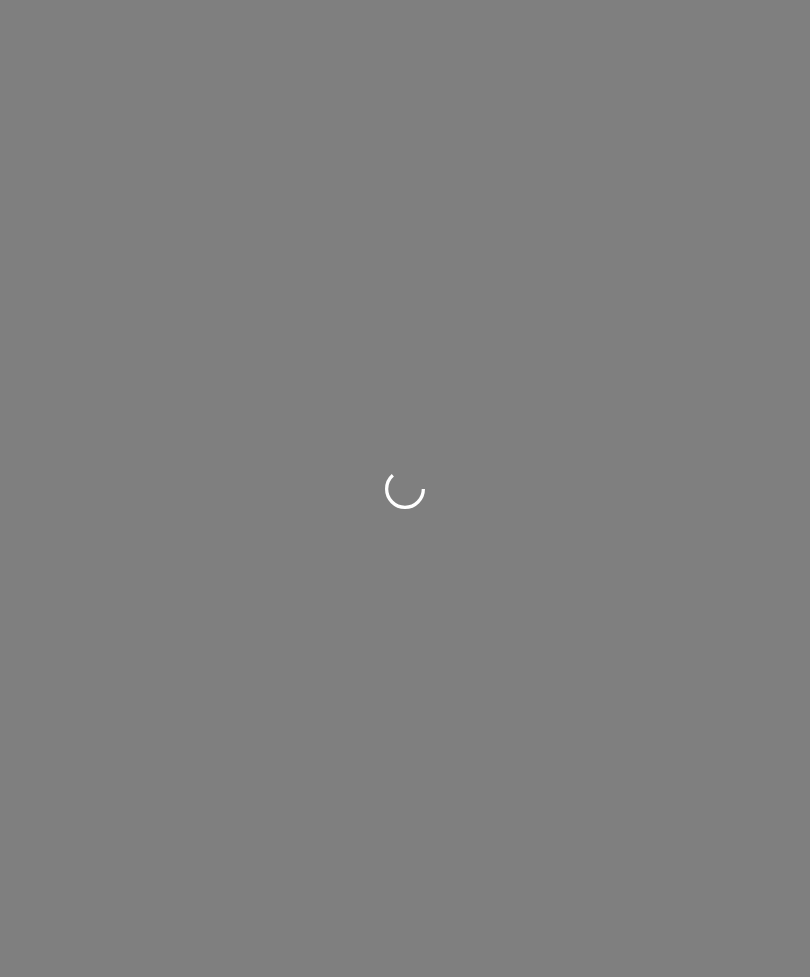 scroll, scrollTop: 0, scrollLeft: 0, axis: both 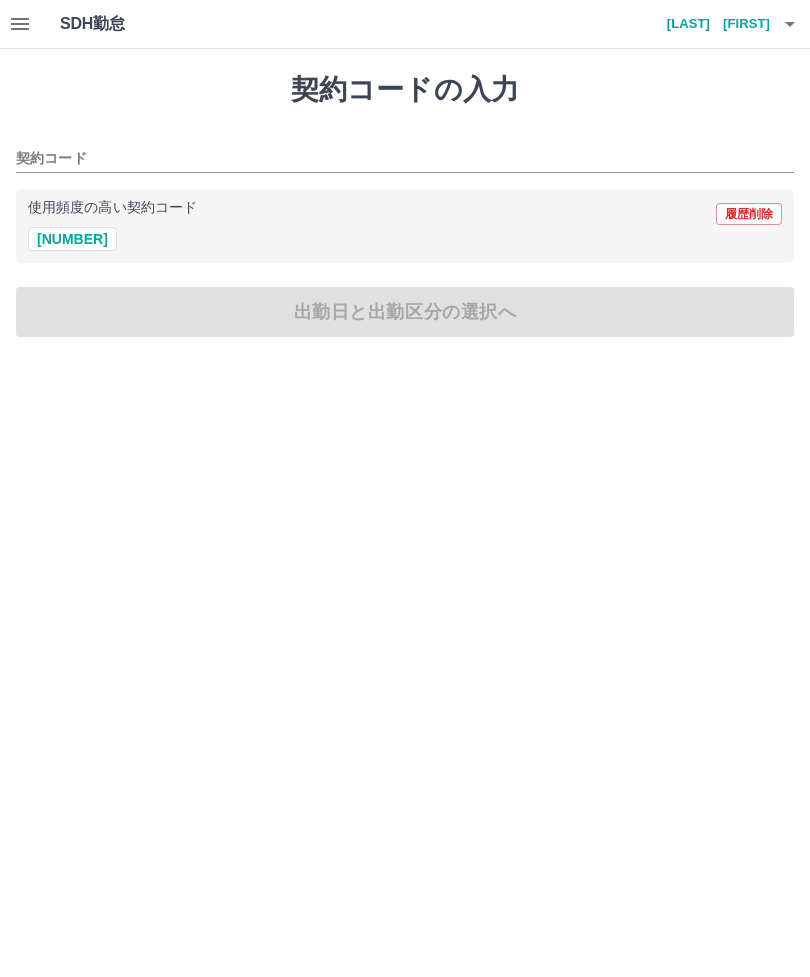 click on "使用頻度の高い契約コード 履歴削除" at bounding box center (405, 214) 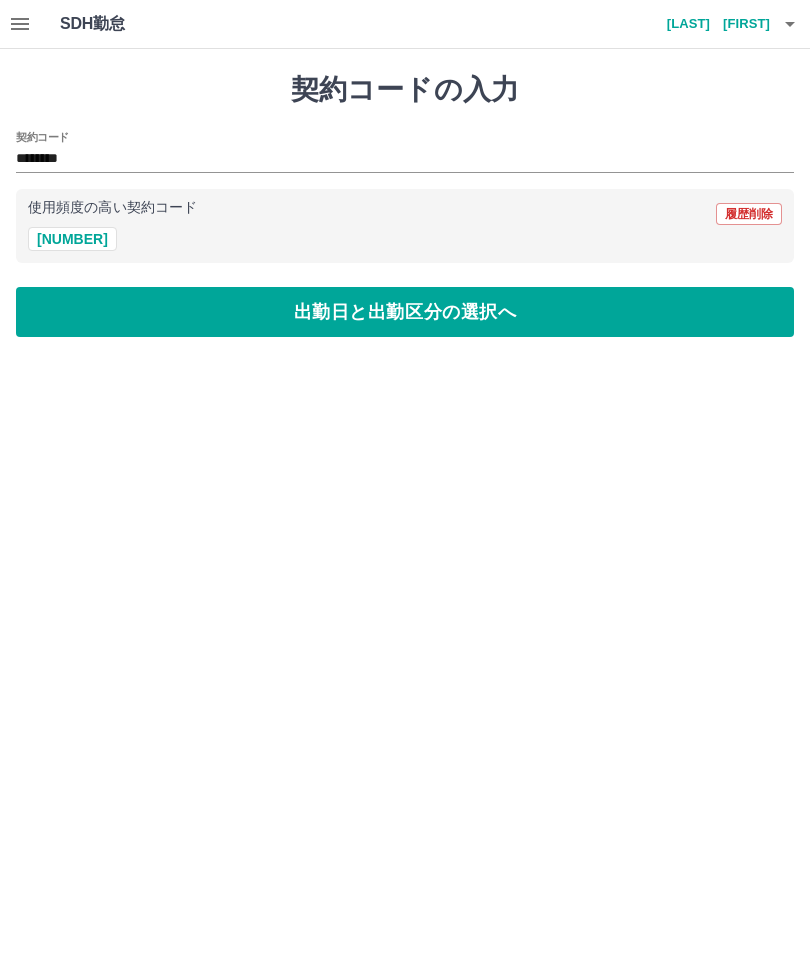 click on "出勤日と出勤区分の選択へ" at bounding box center [405, 312] 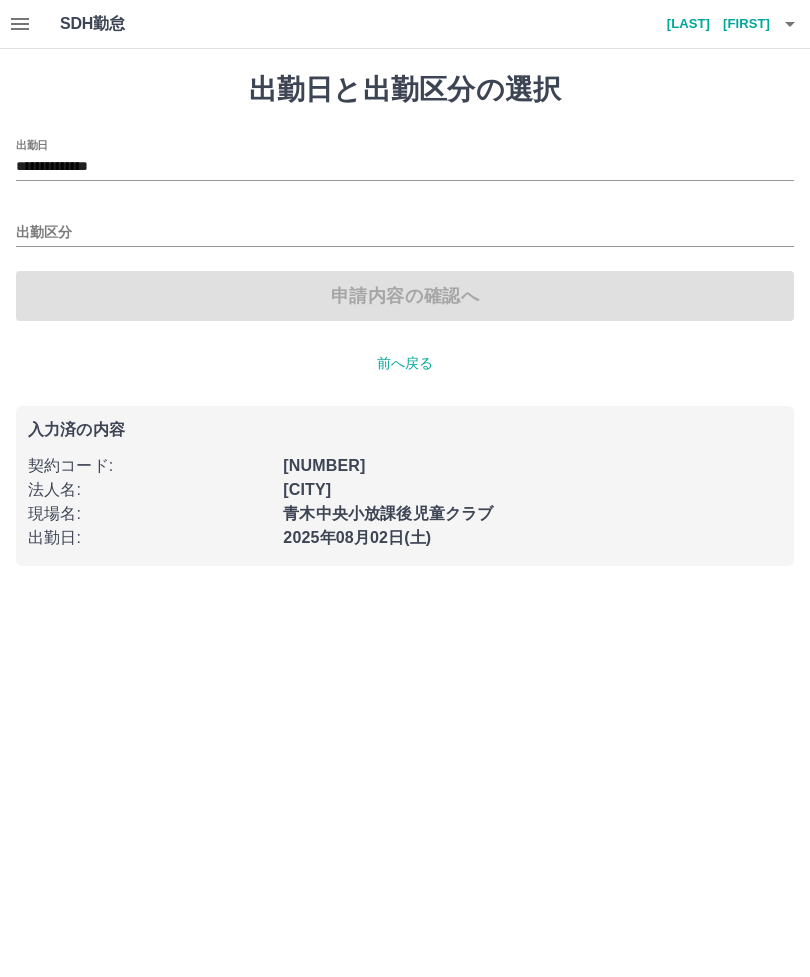 click on "**********" at bounding box center [405, 167] 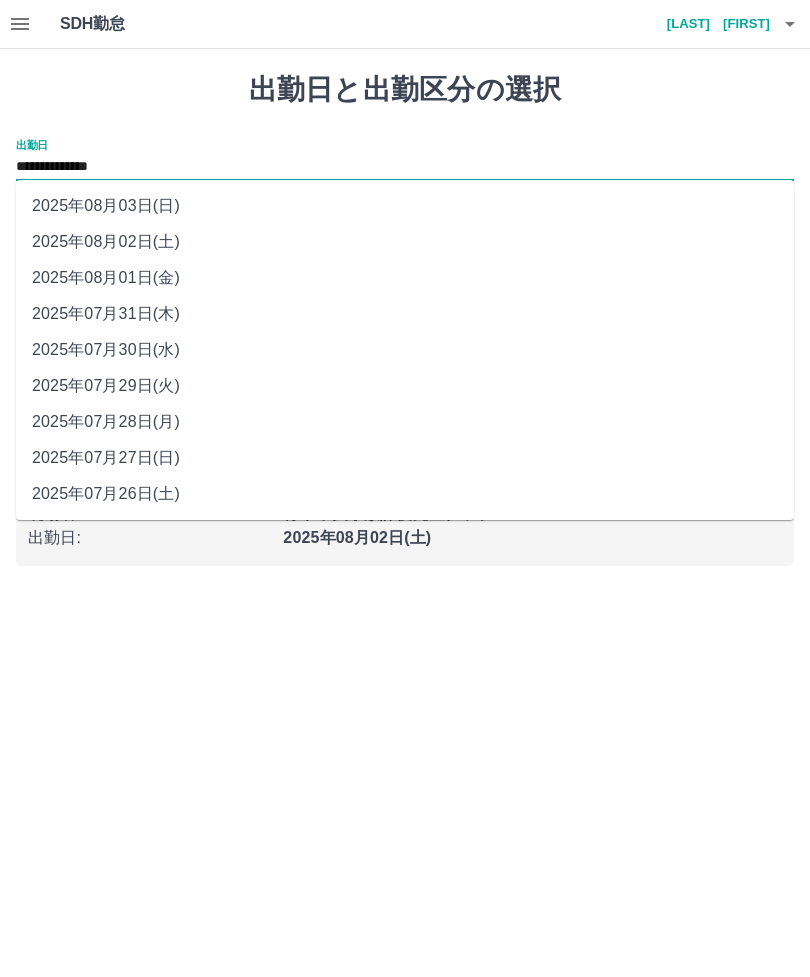 click on "2025年08月02日(土)" at bounding box center (405, 242) 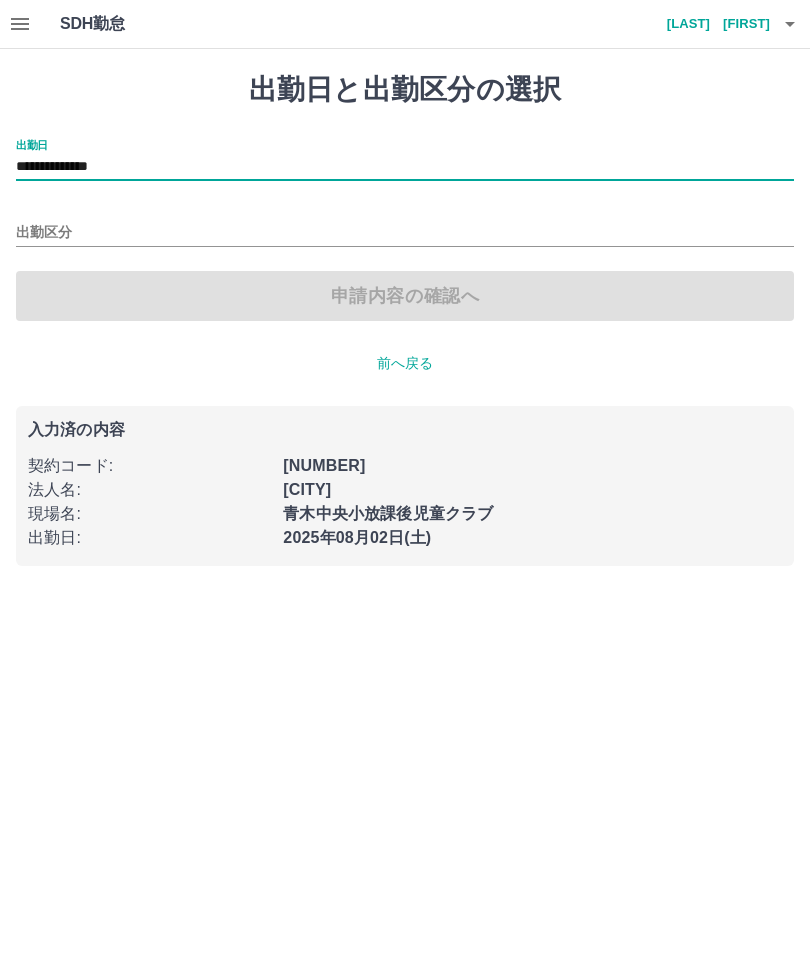 click on "出勤区分" at bounding box center (405, 233) 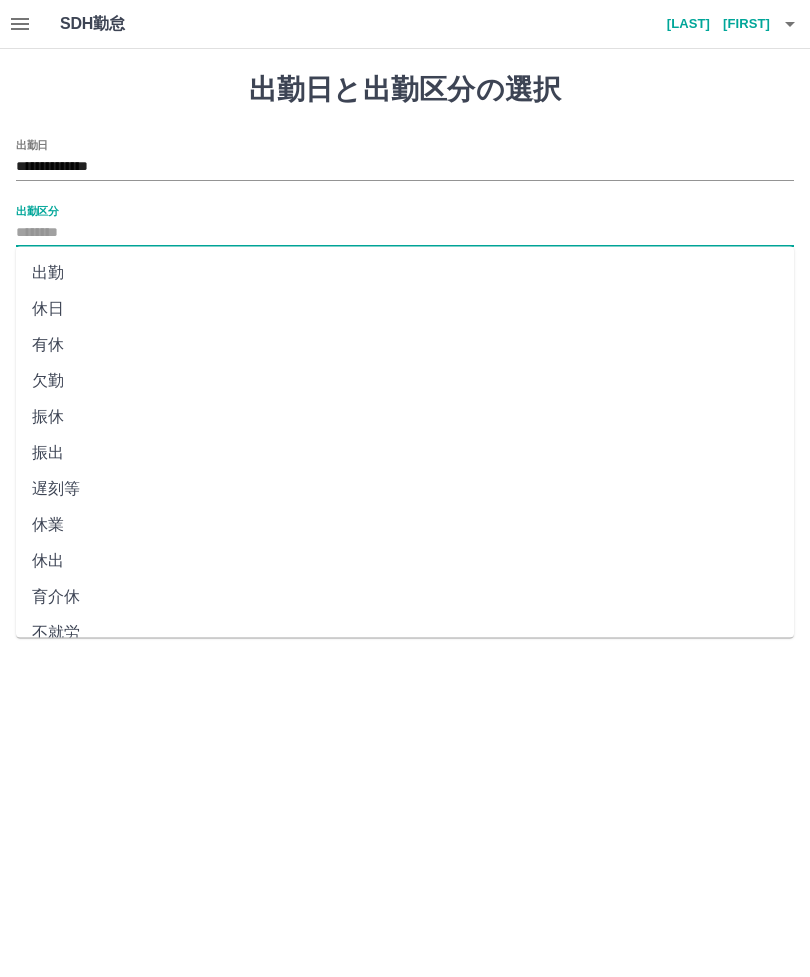 click on "出勤" at bounding box center [405, 273] 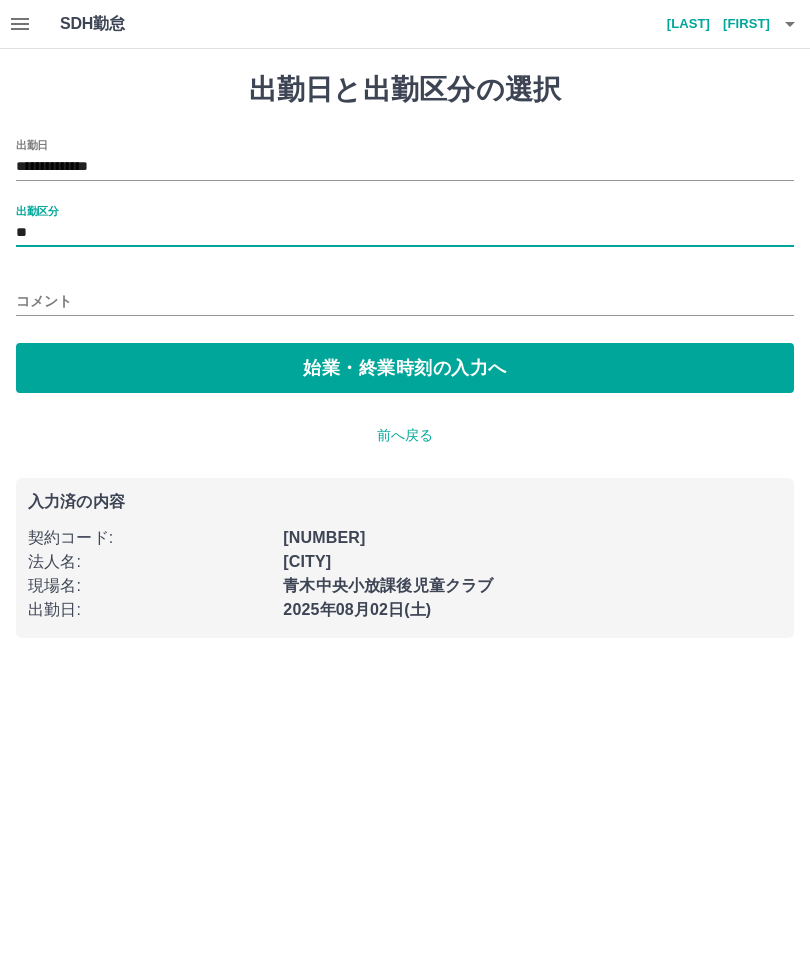 click on "始業・終業時刻の入力へ" at bounding box center (405, 368) 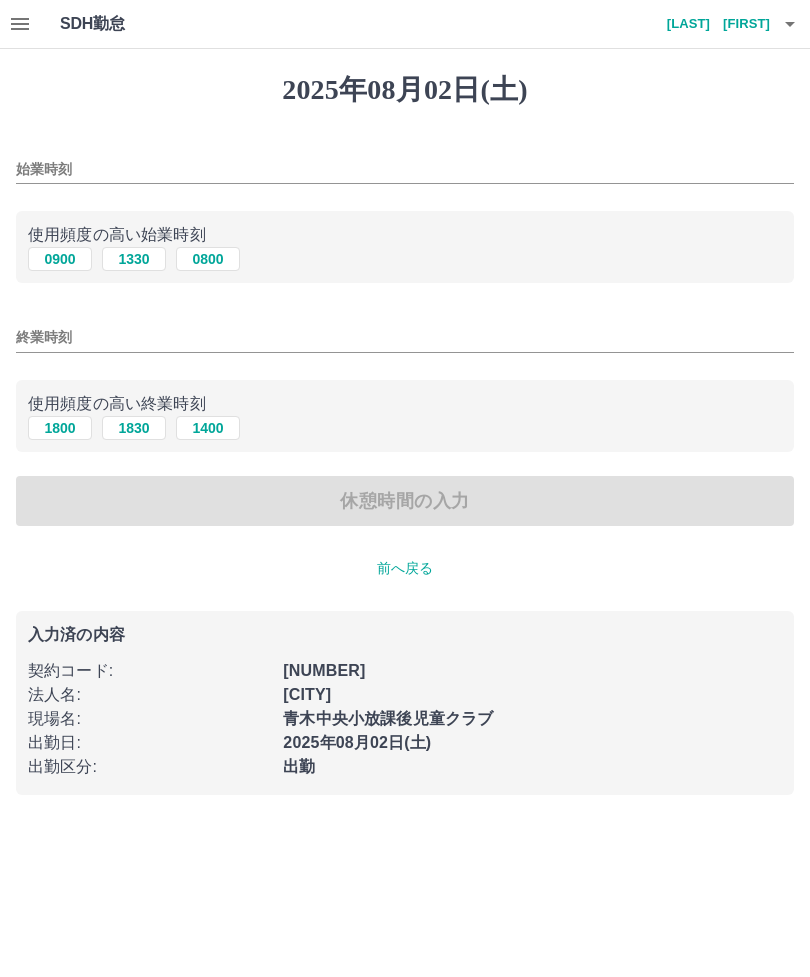 click on "始業時刻" at bounding box center (405, 169) 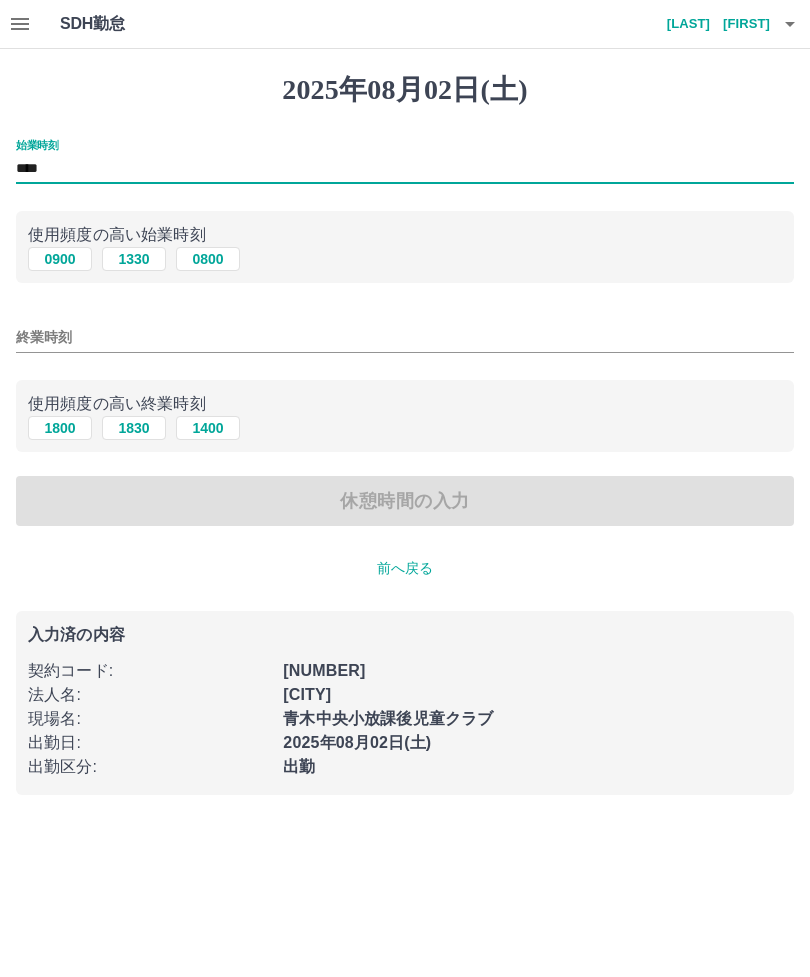 type on "****" 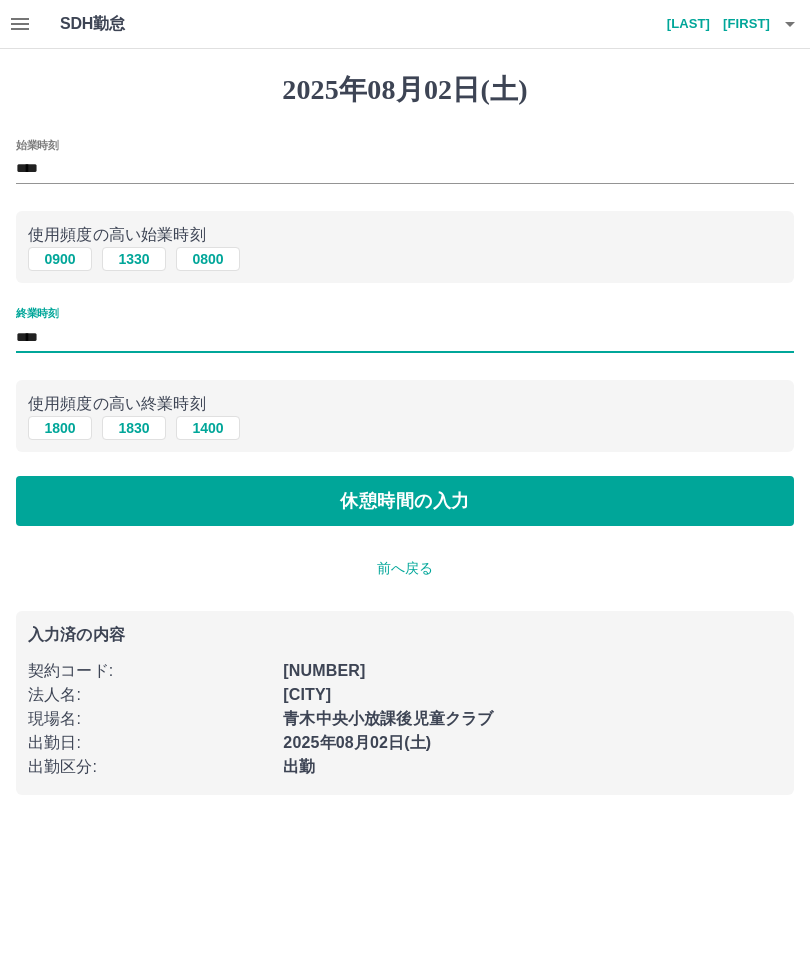 type on "****" 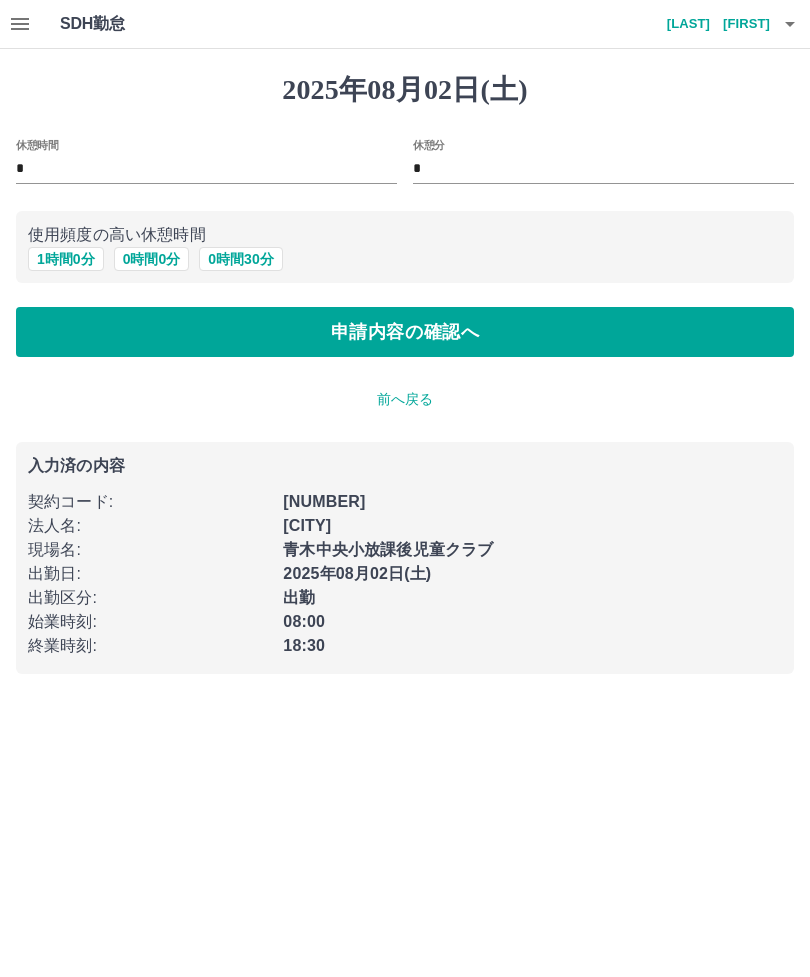 click on "1 時間 0 分" at bounding box center [66, 259] 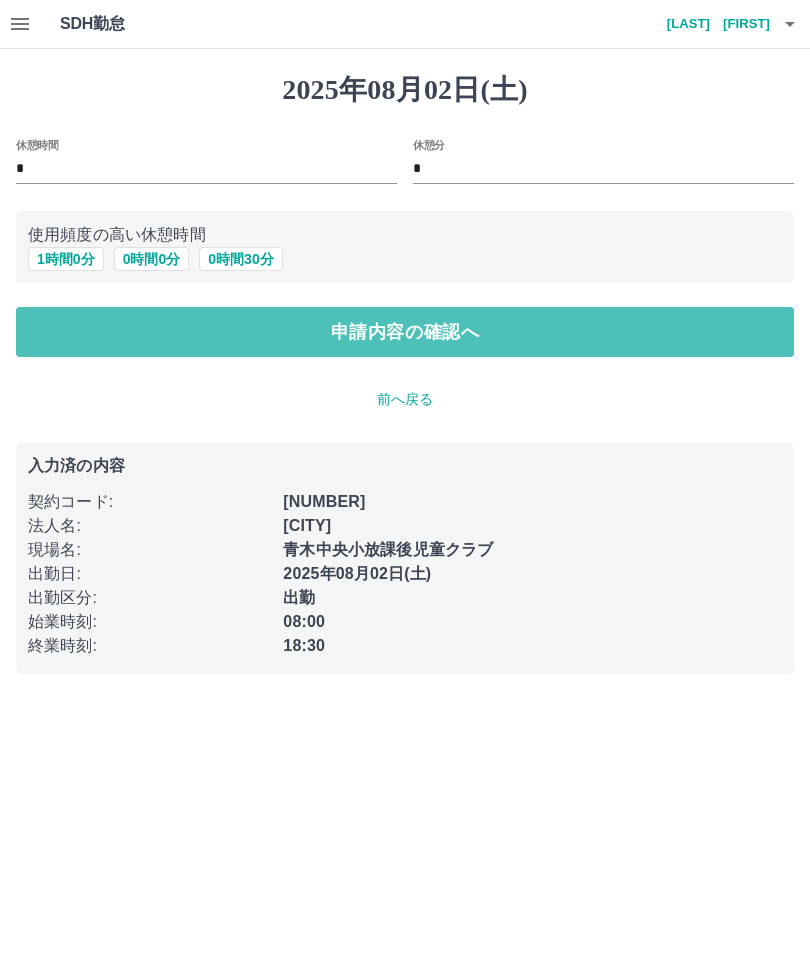 click on "申請内容の確認へ" at bounding box center (405, 332) 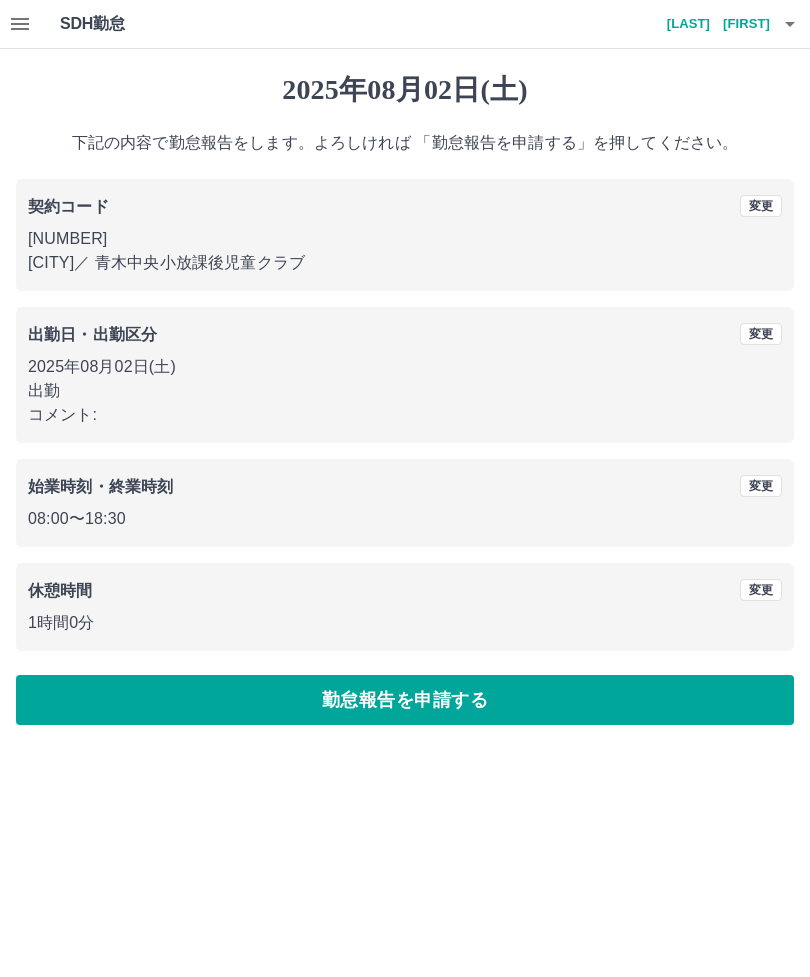 click on "勤怠報告を申請する" at bounding box center [405, 700] 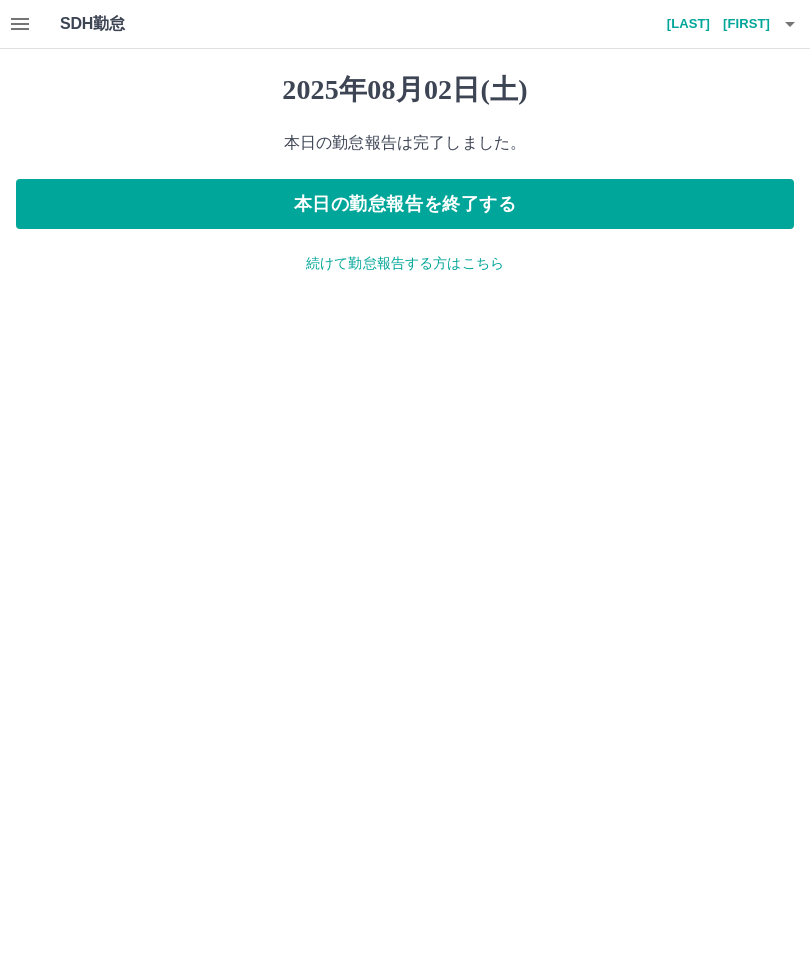 click 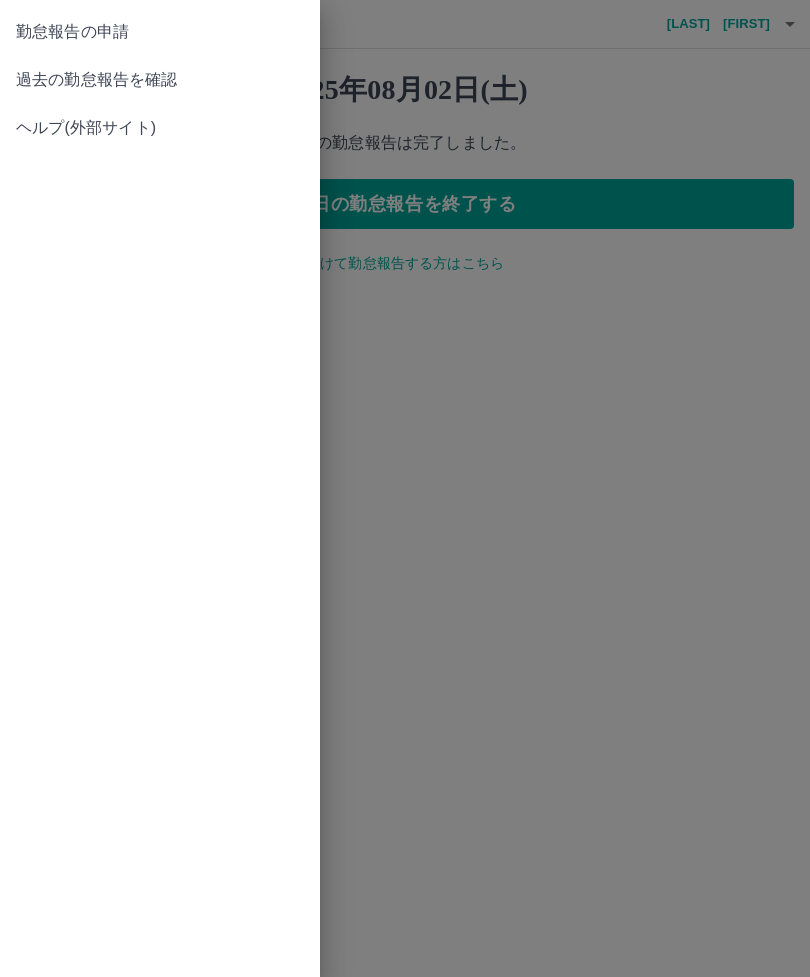 click on "過去の勤怠報告を確認" at bounding box center (160, 80) 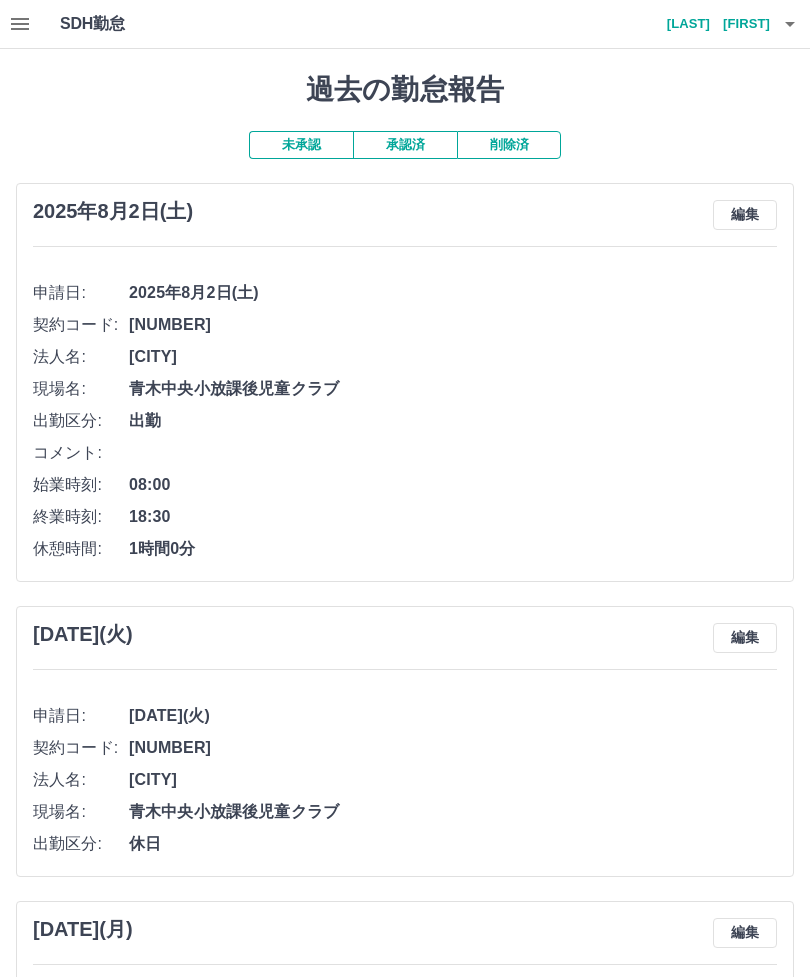 click on "承認済" at bounding box center (405, 145) 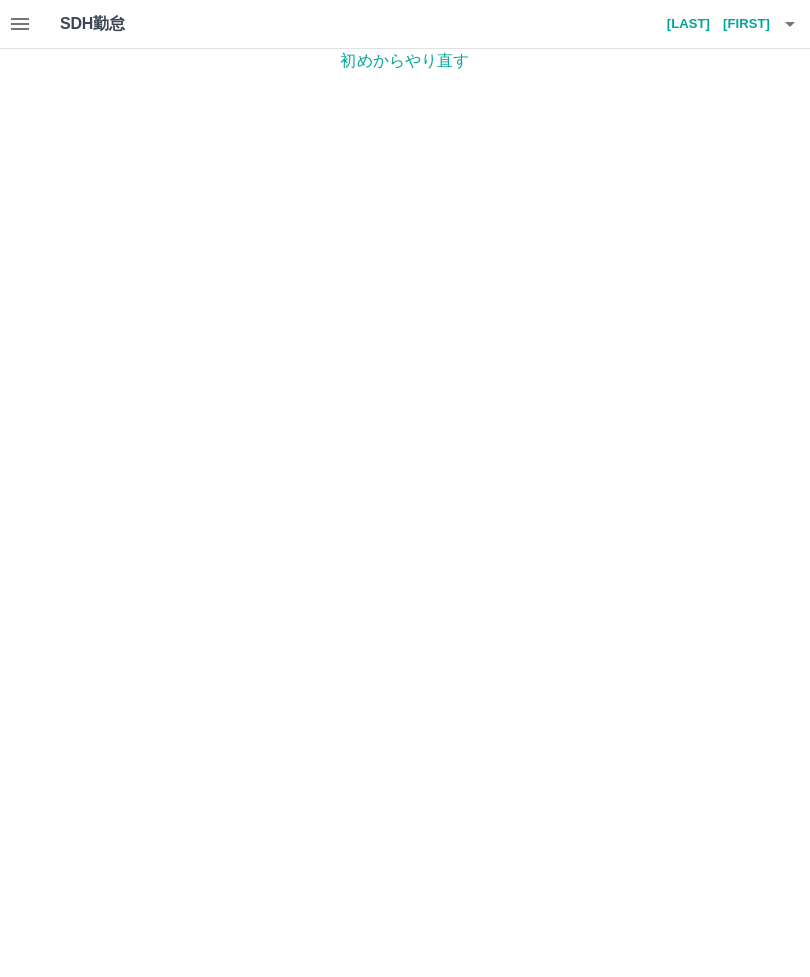 click on "初めからやり直す" at bounding box center (405, 61) 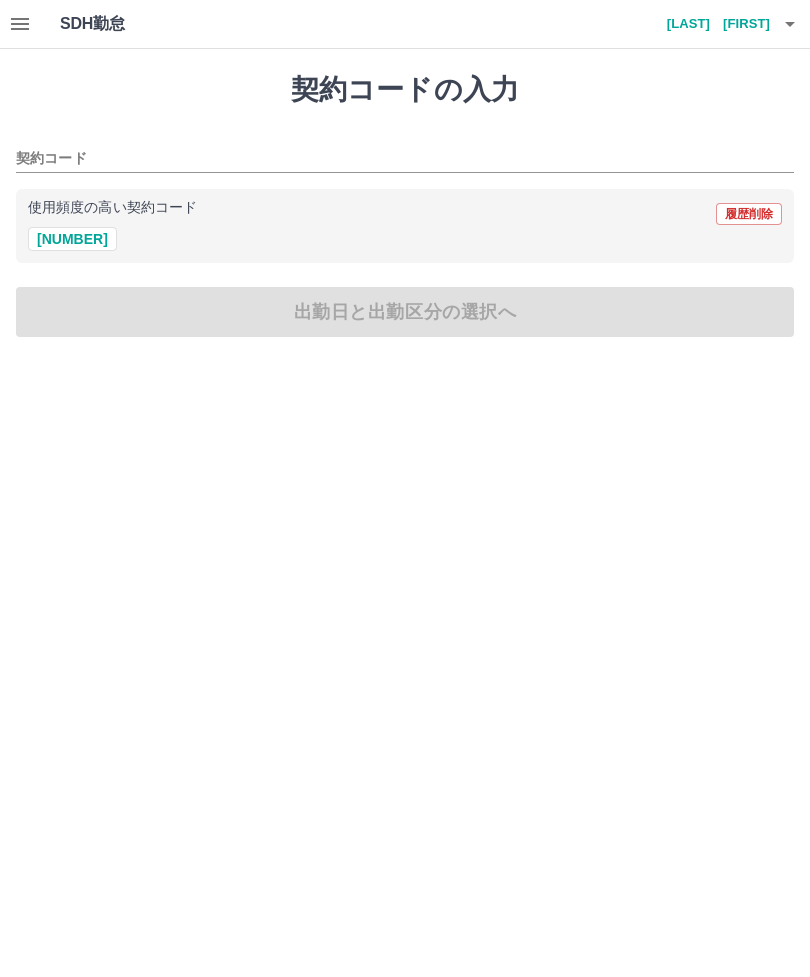 click on "契約コード" at bounding box center [390, 159] 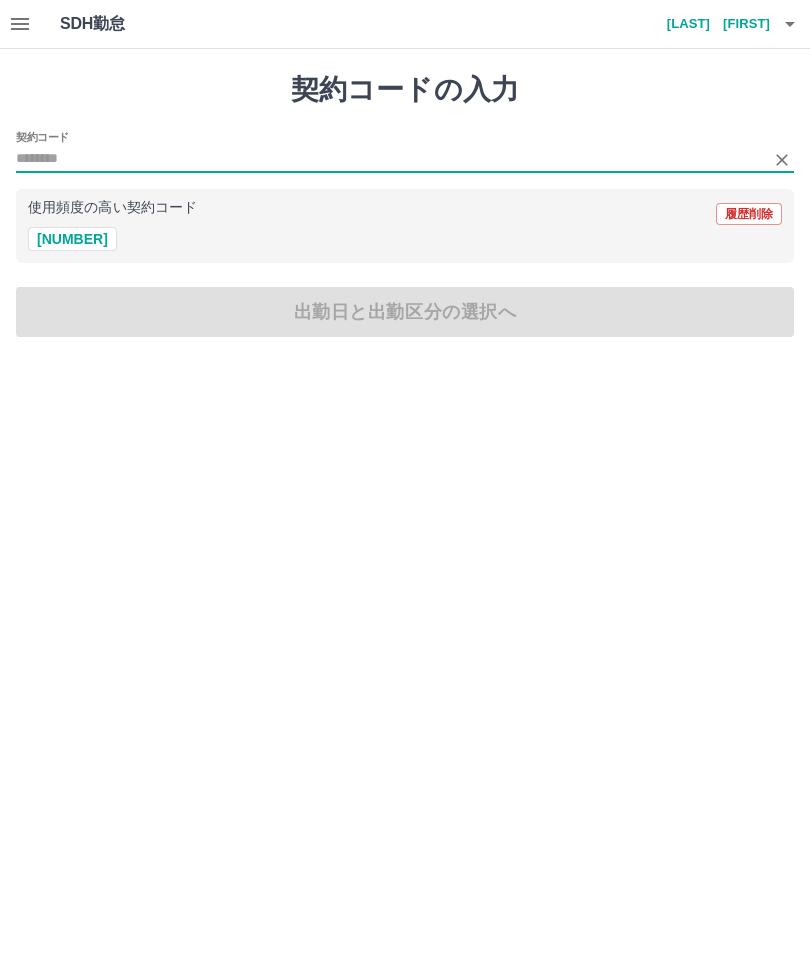 click on "37937004" at bounding box center (72, 239) 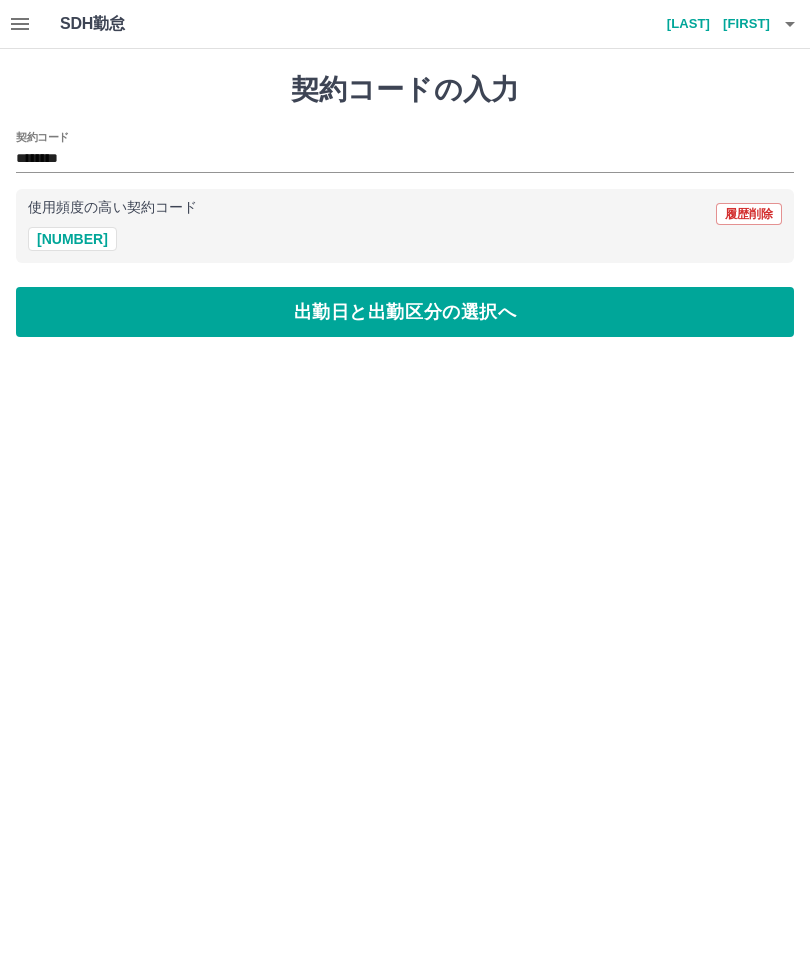 click on "出勤日と出勤区分の選択へ" at bounding box center [405, 312] 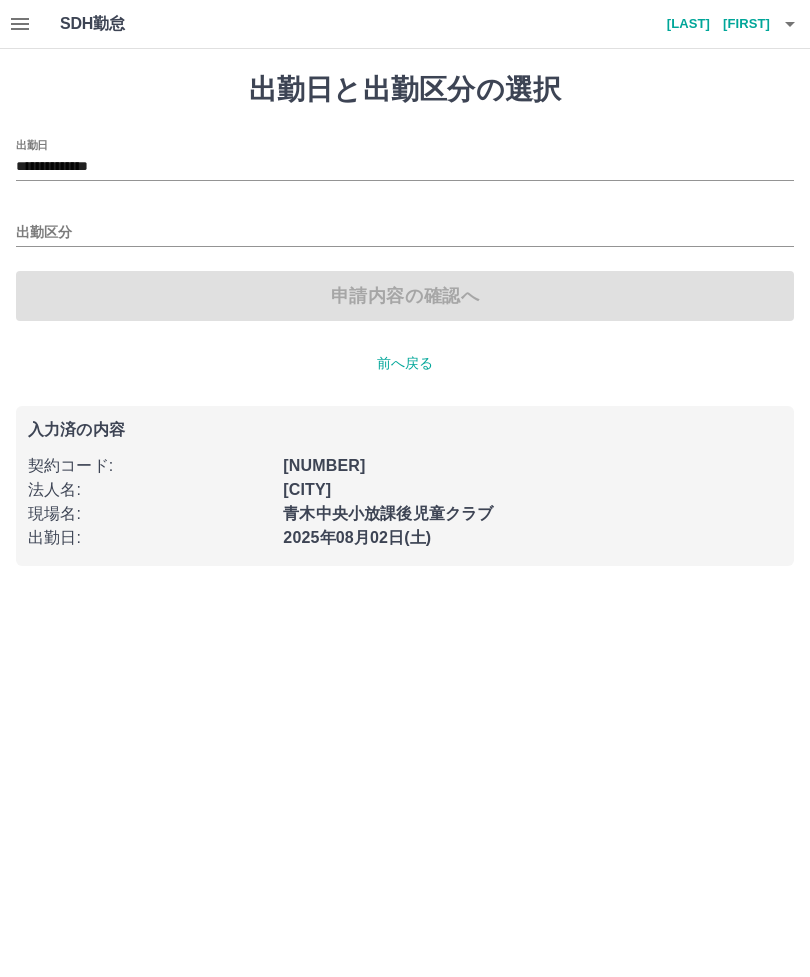 click on "**********" at bounding box center (405, 167) 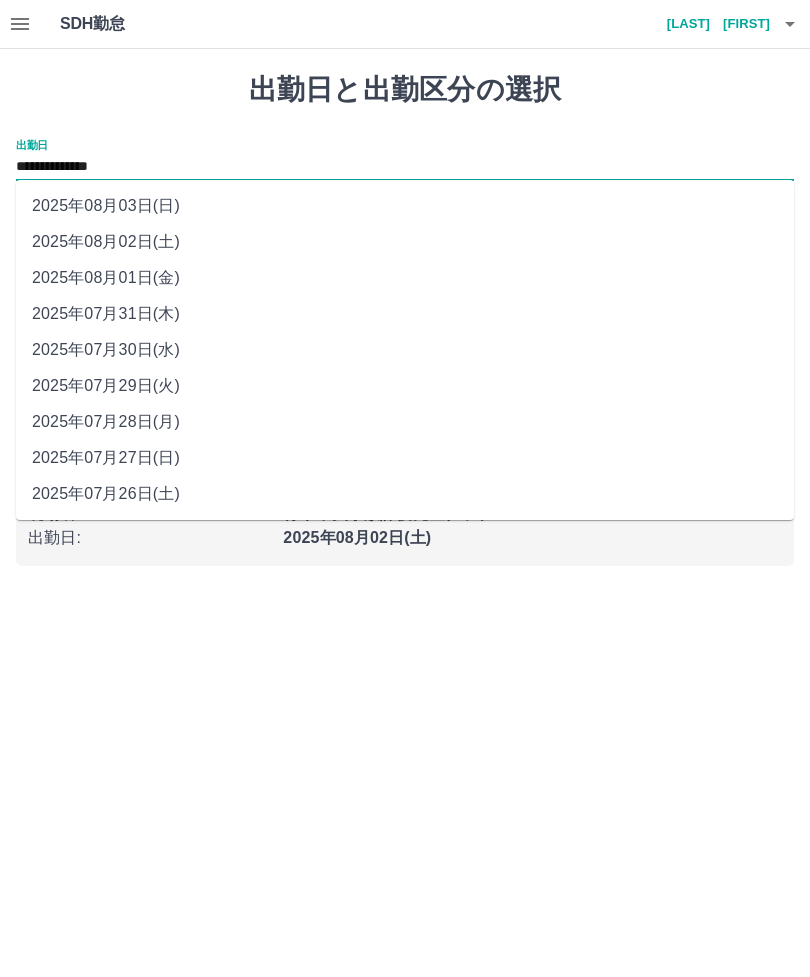 click on "2025年08月01日(金)" at bounding box center (405, 278) 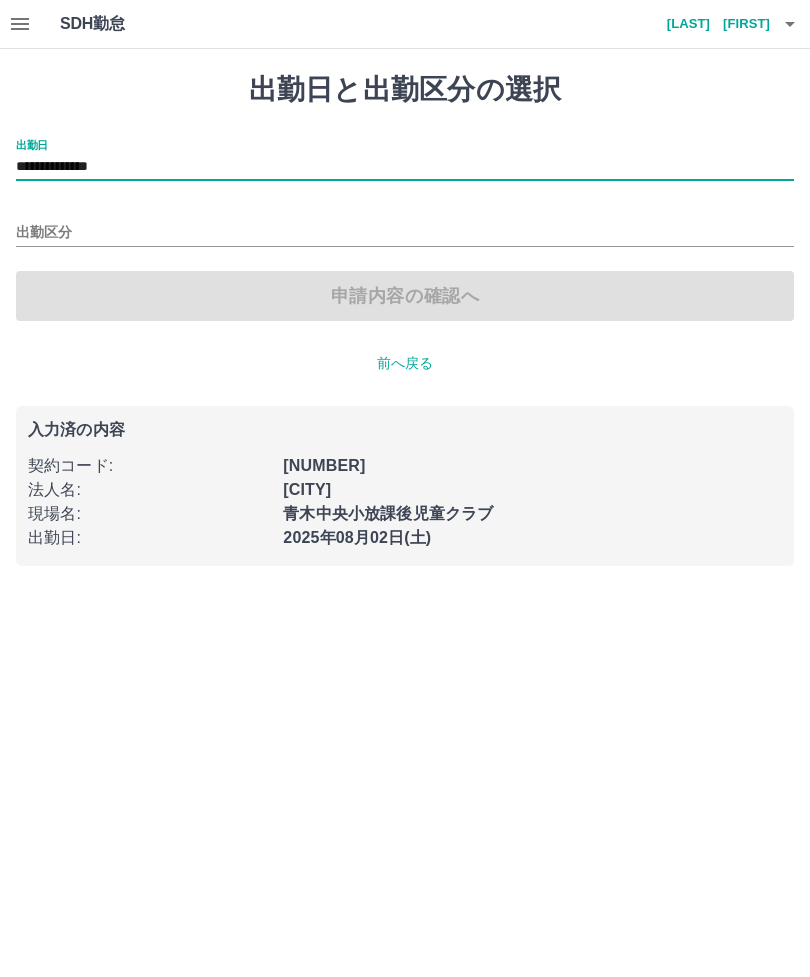 click on "出勤区分" at bounding box center [405, 233] 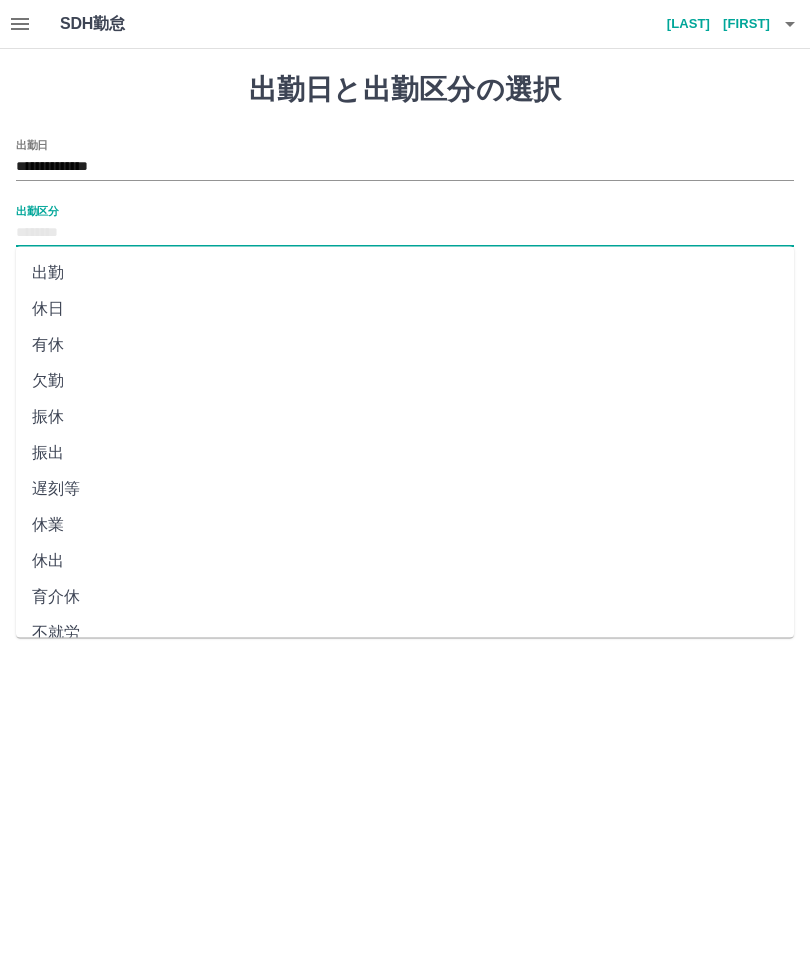 click on "出勤" at bounding box center (405, 273) 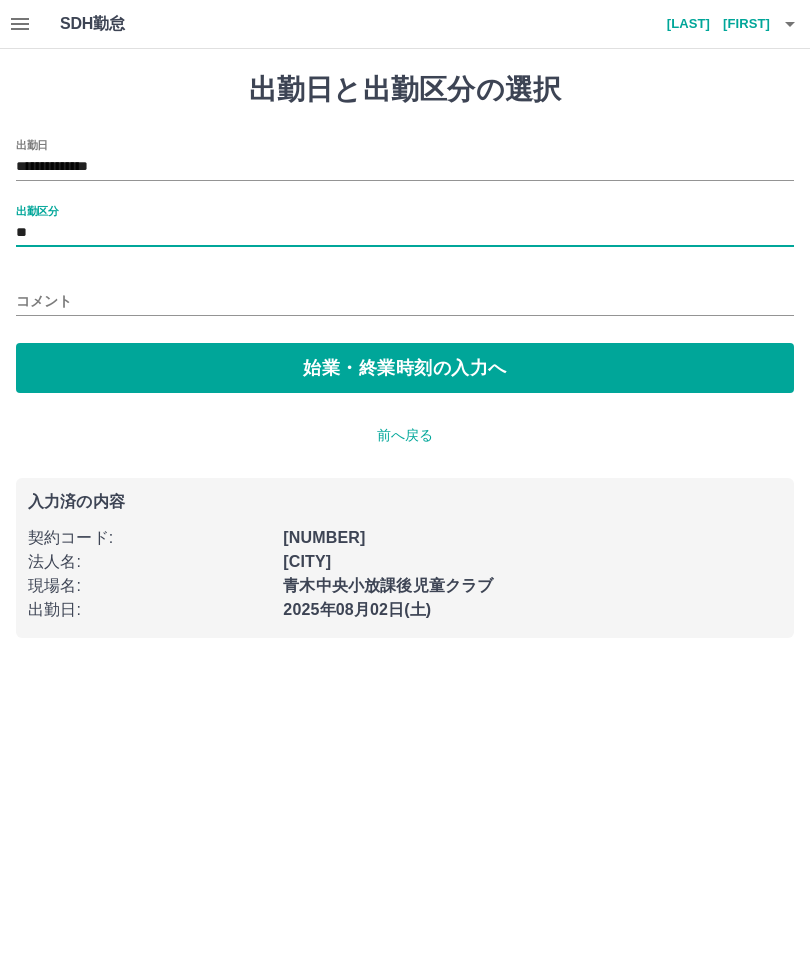 type on "**" 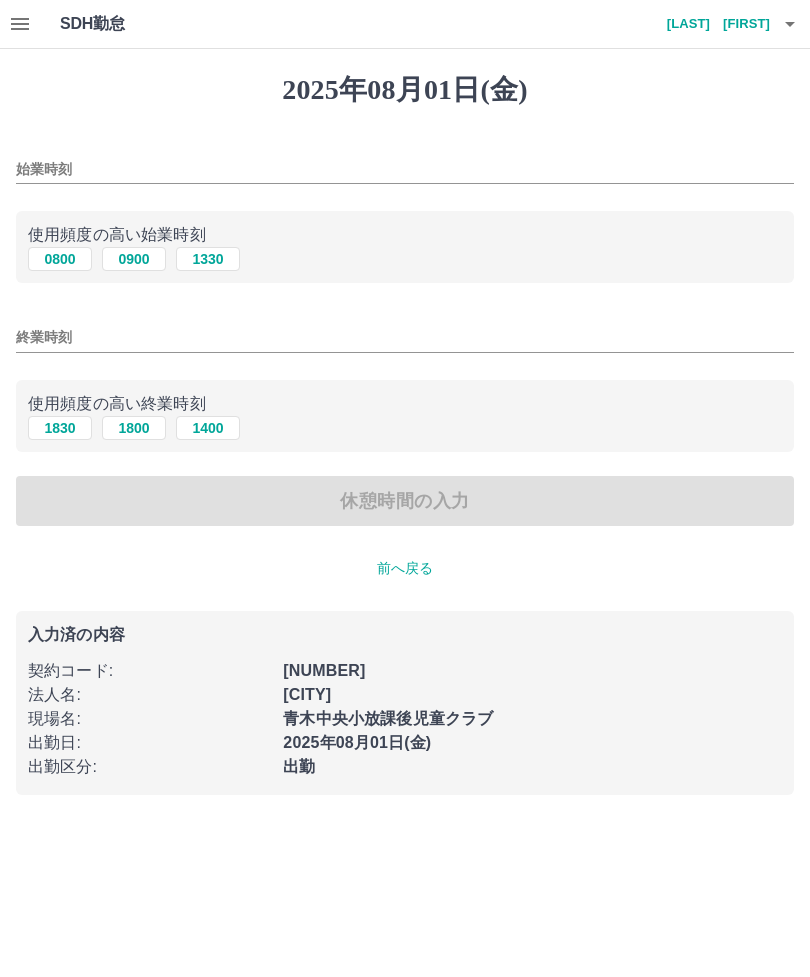click on "始業時刻" at bounding box center [405, 169] 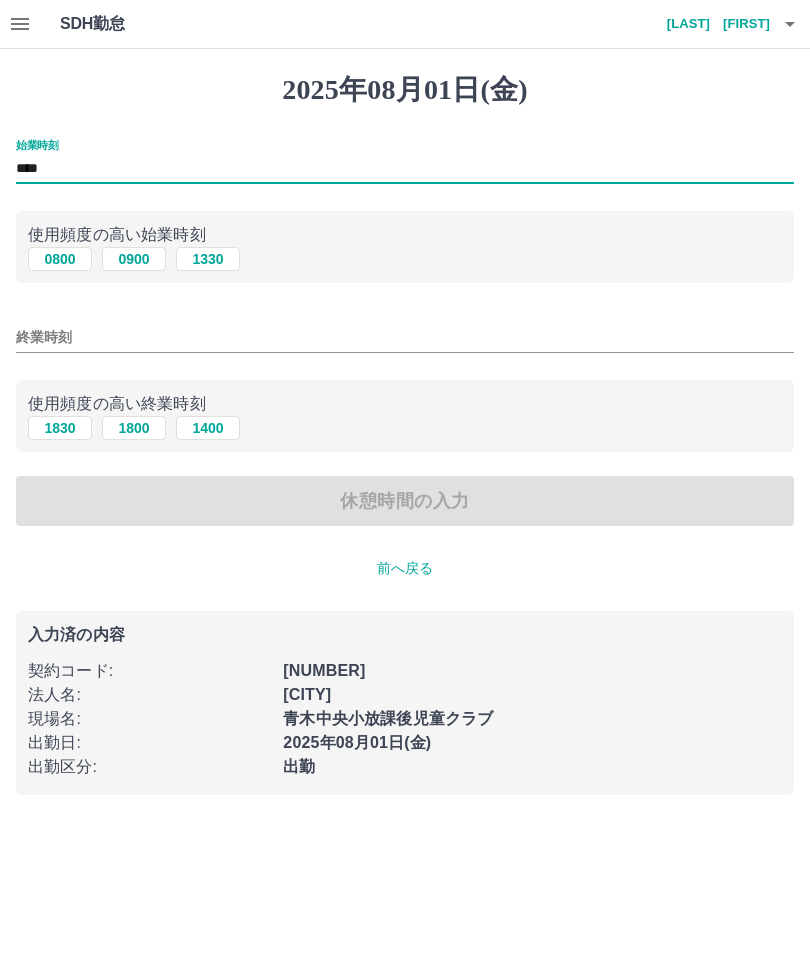 type on "****" 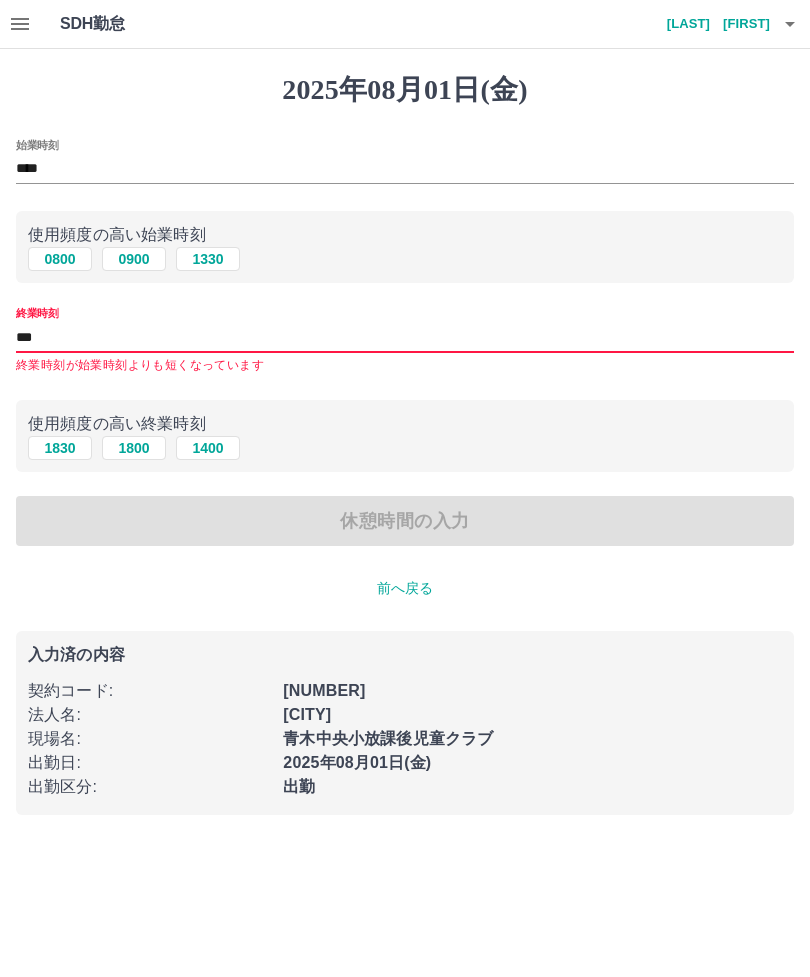 type on "****" 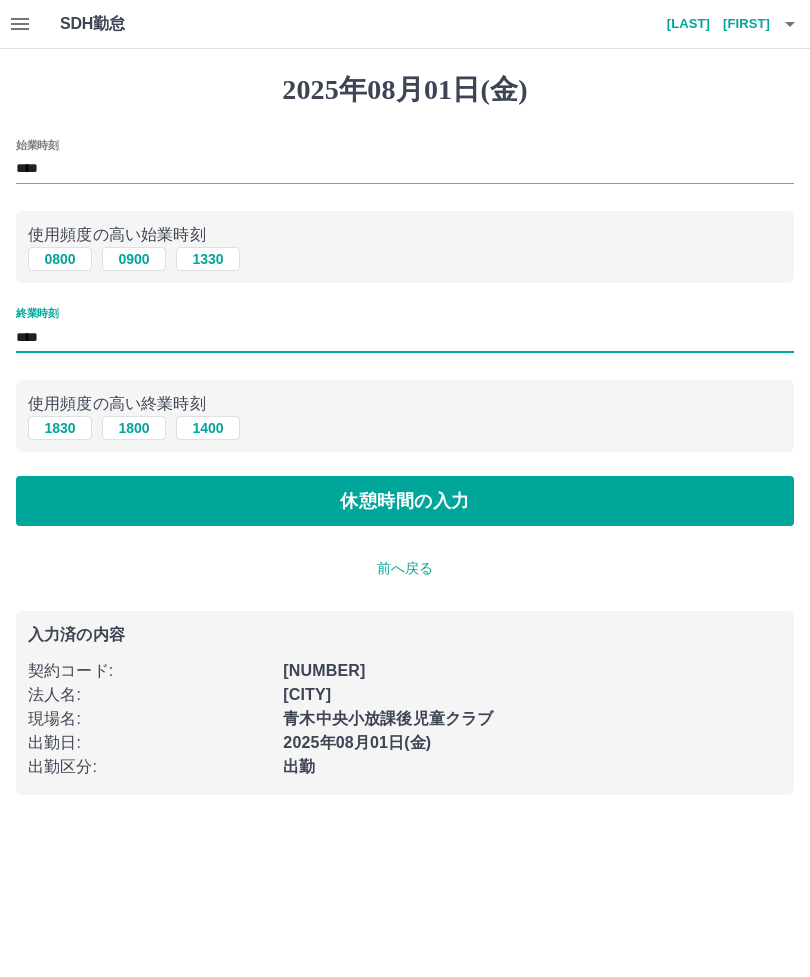 click on "休憩時間の入力" at bounding box center (405, 501) 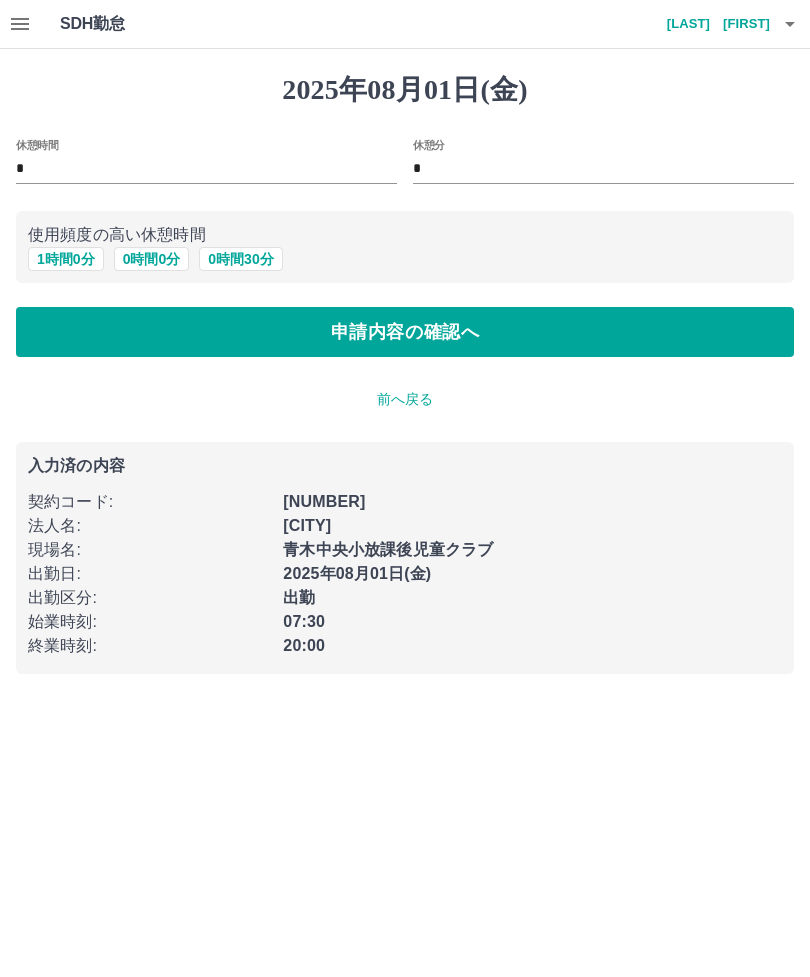 click on "1 時間 0 分" at bounding box center (66, 259) 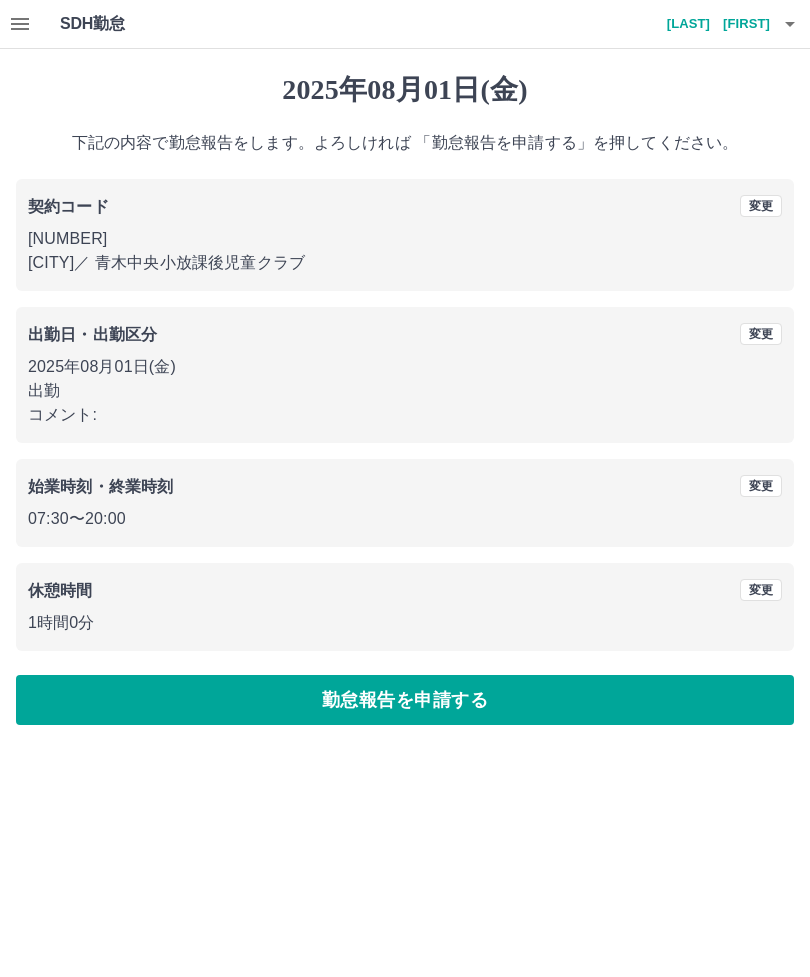click on "勤怠報告を申請する" at bounding box center [405, 700] 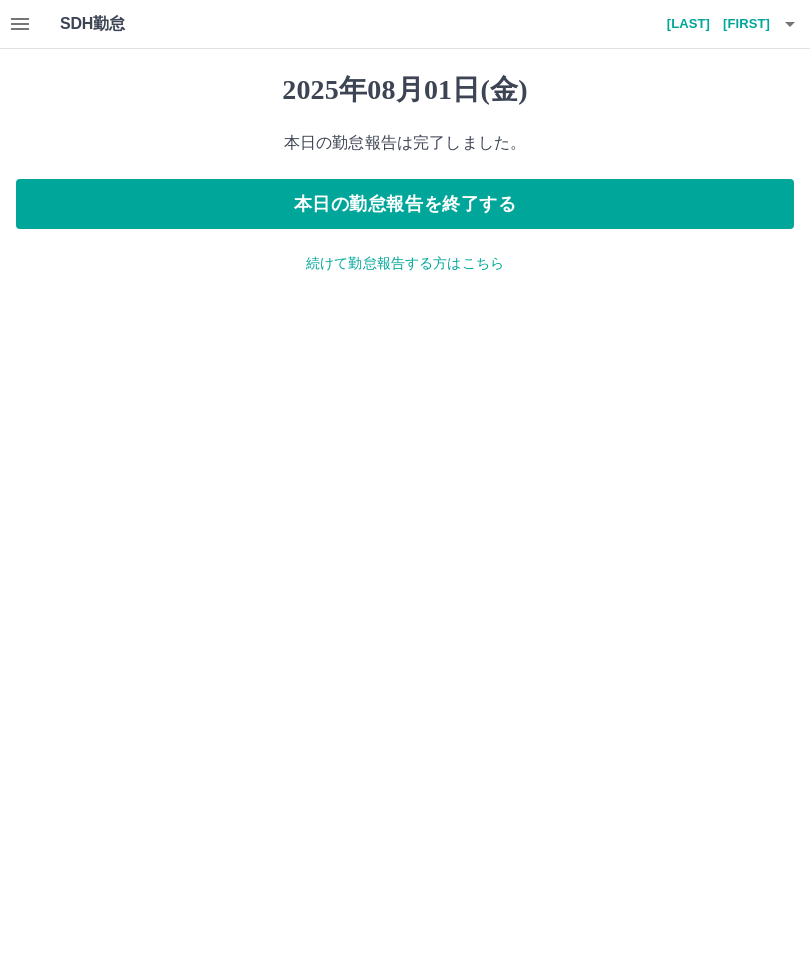 click on "続けて勤怠報告する方はこちら" at bounding box center [405, 263] 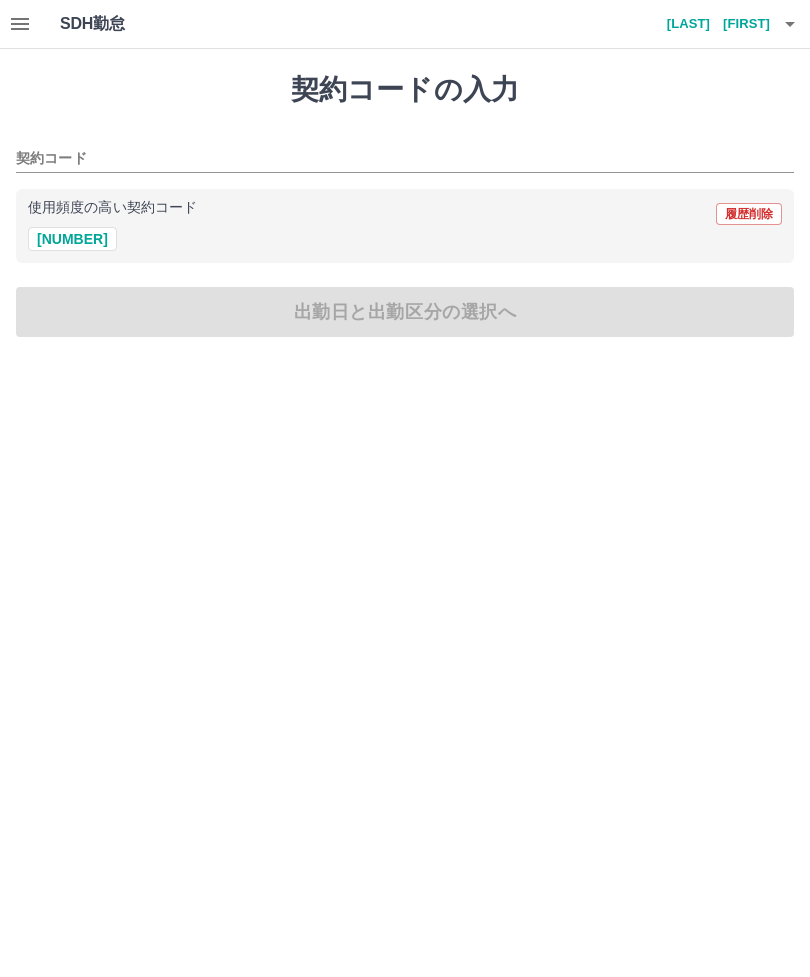 click on "37937004" at bounding box center (72, 239) 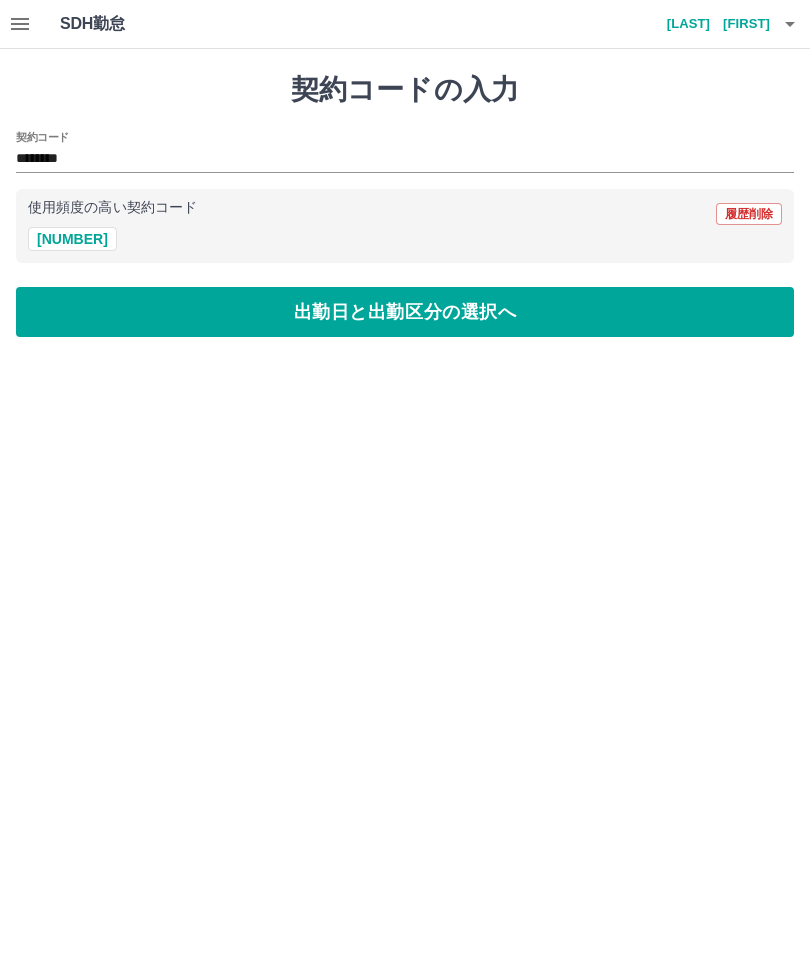 click on "出勤日と出勤区分の選択へ" at bounding box center [405, 312] 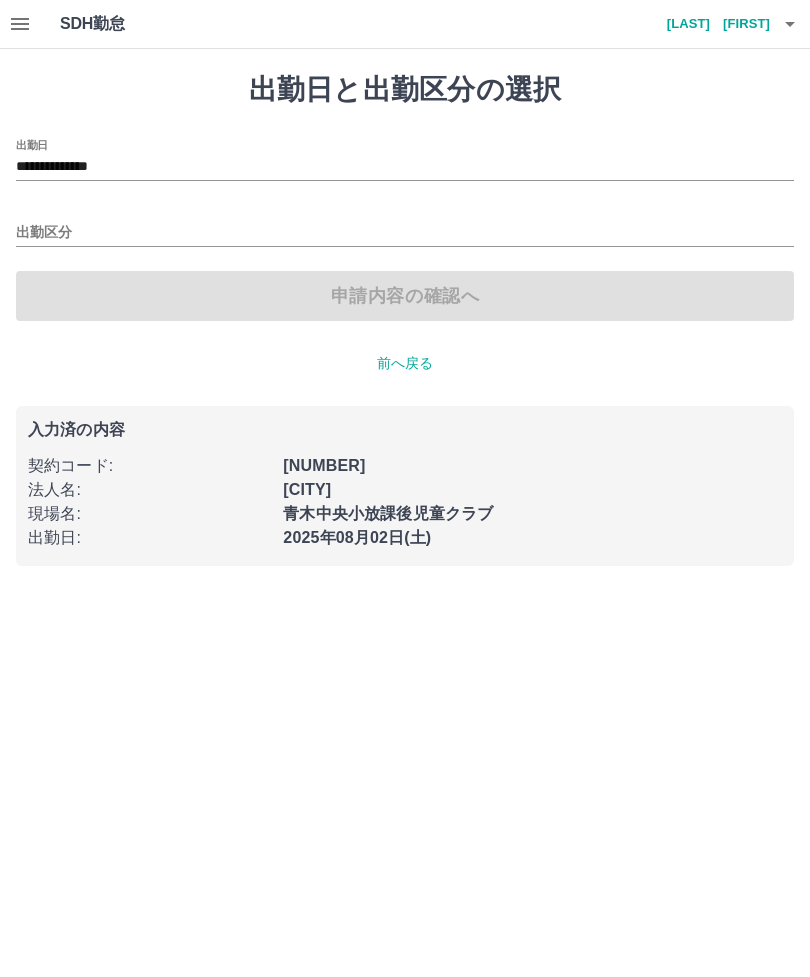 click on "**********" at bounding box center (405, 167) 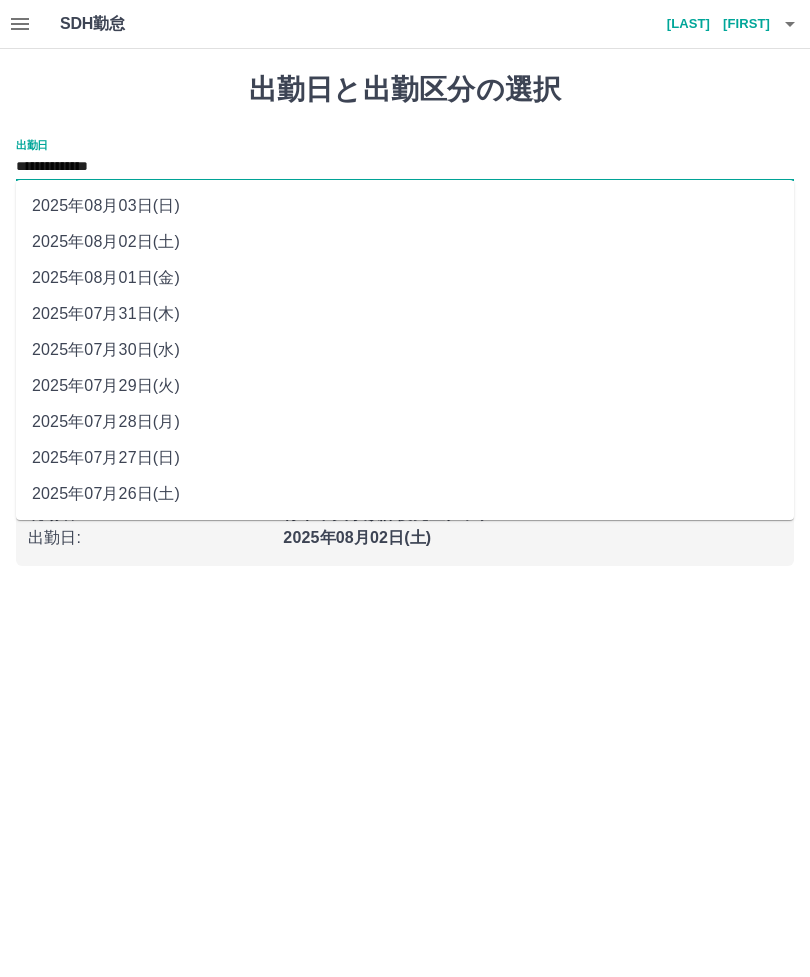 click on "2025年08月03日(日)" at bounding box center (405, 206) 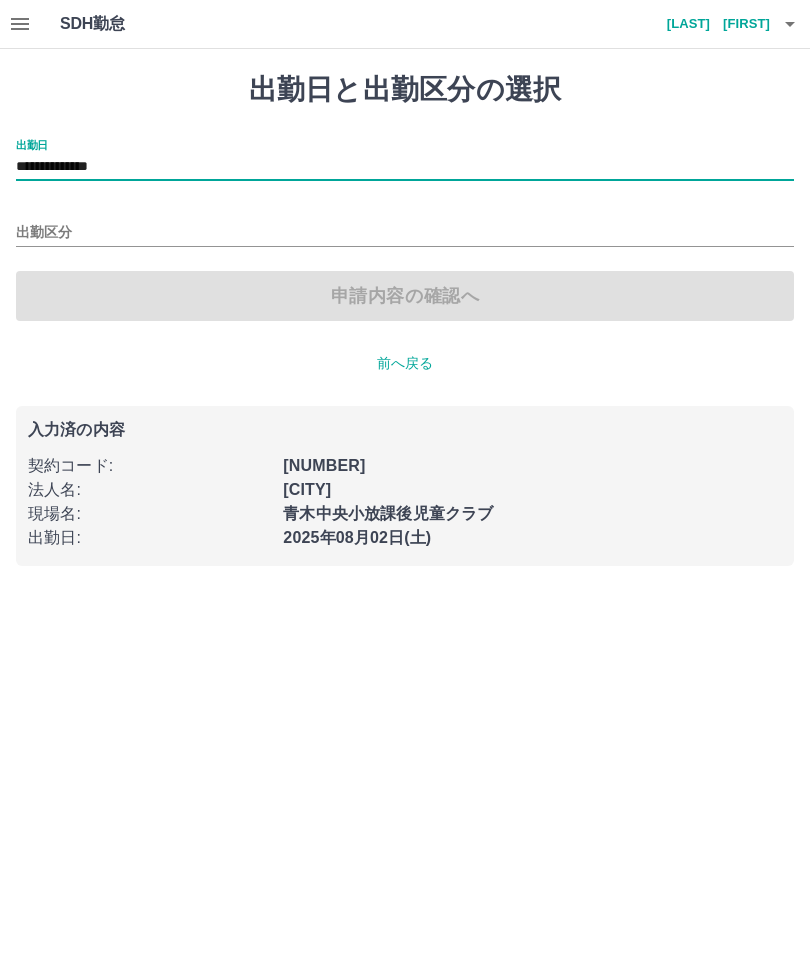 click on "出勤区分" at bounding box center (405, 233) 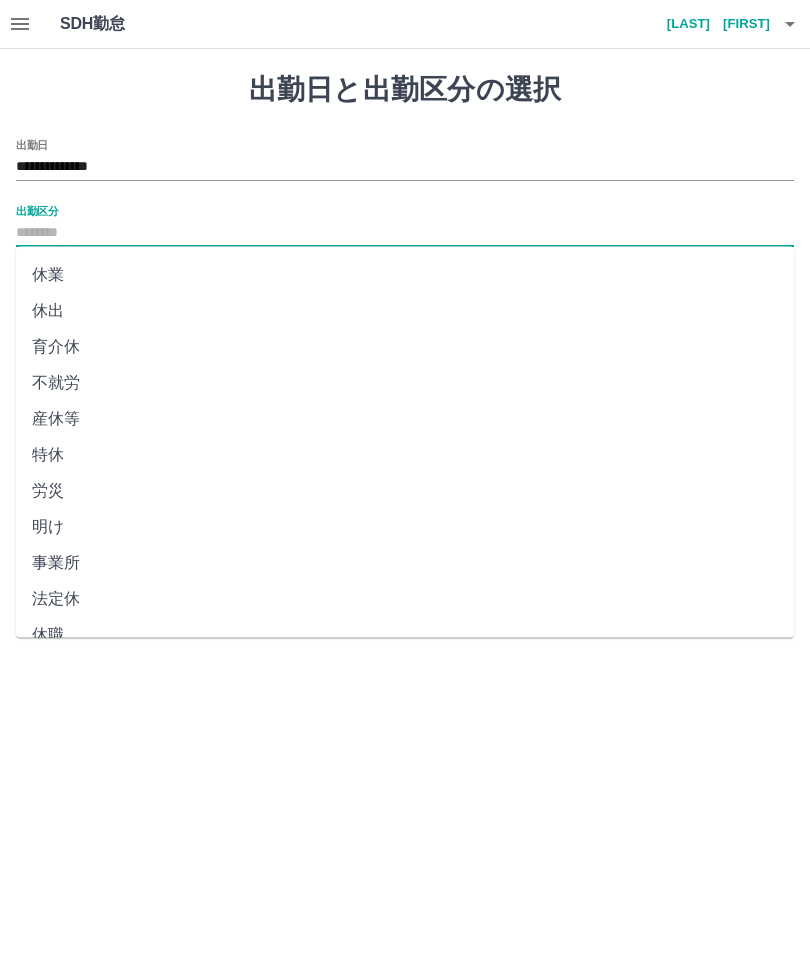 scroll, scrollTop: 248, scrollLeft: 0, axis: vertical 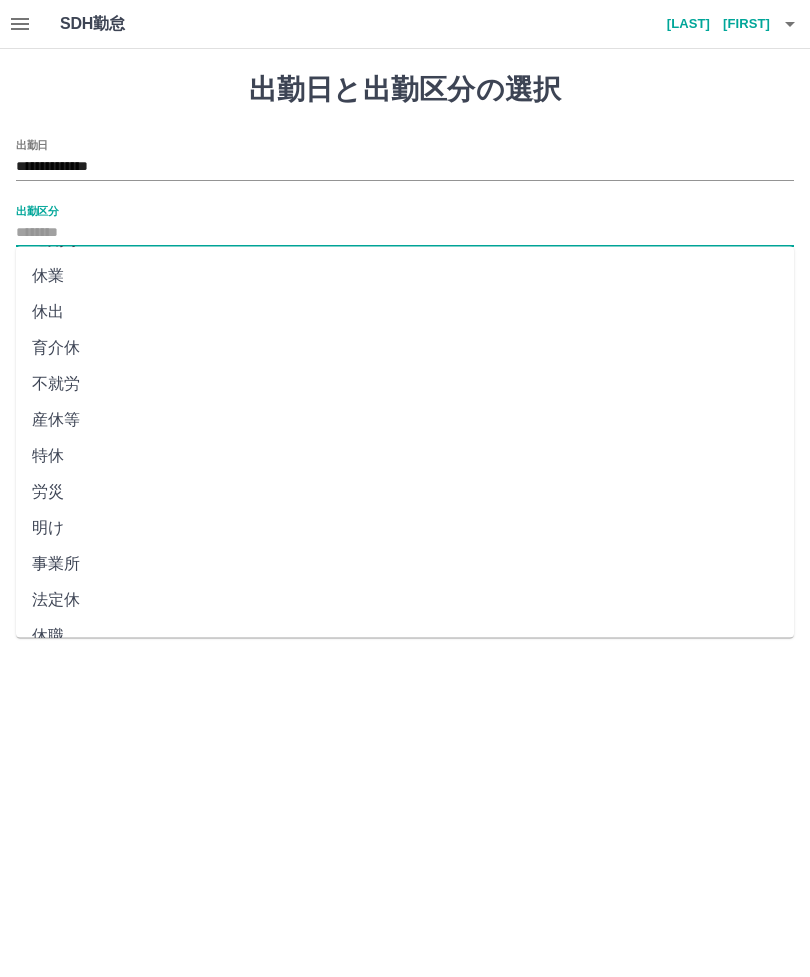 click on "法定休" at bounding box center [405, 601] 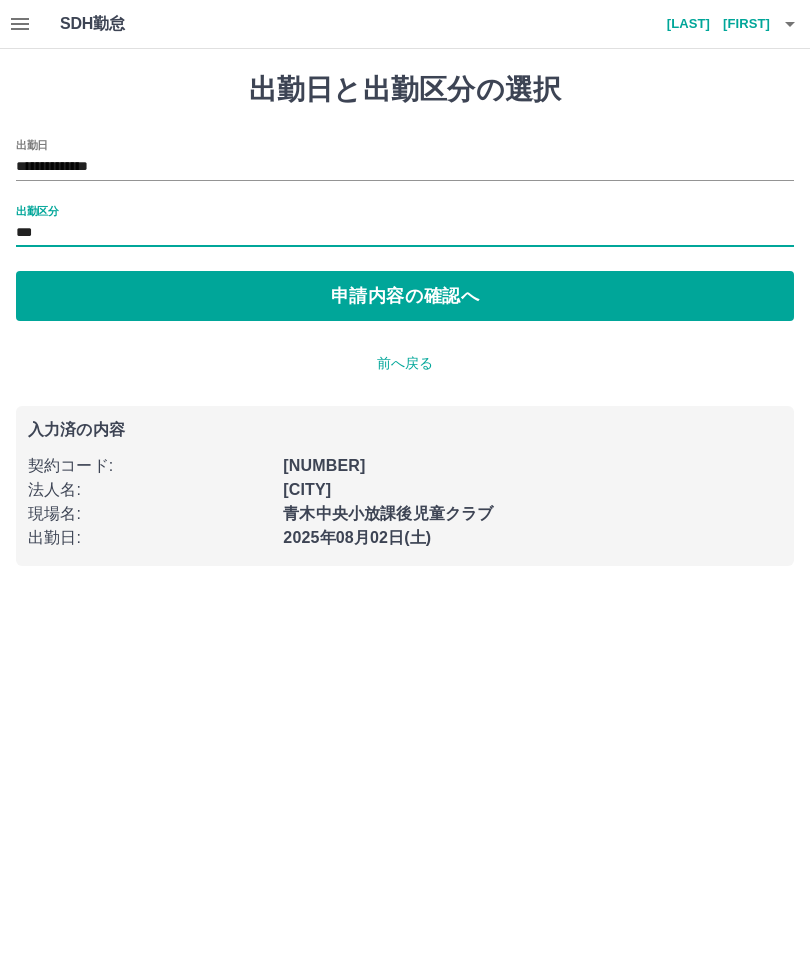 click on "申請内容の確認へ" at bounding box center [405, 296] 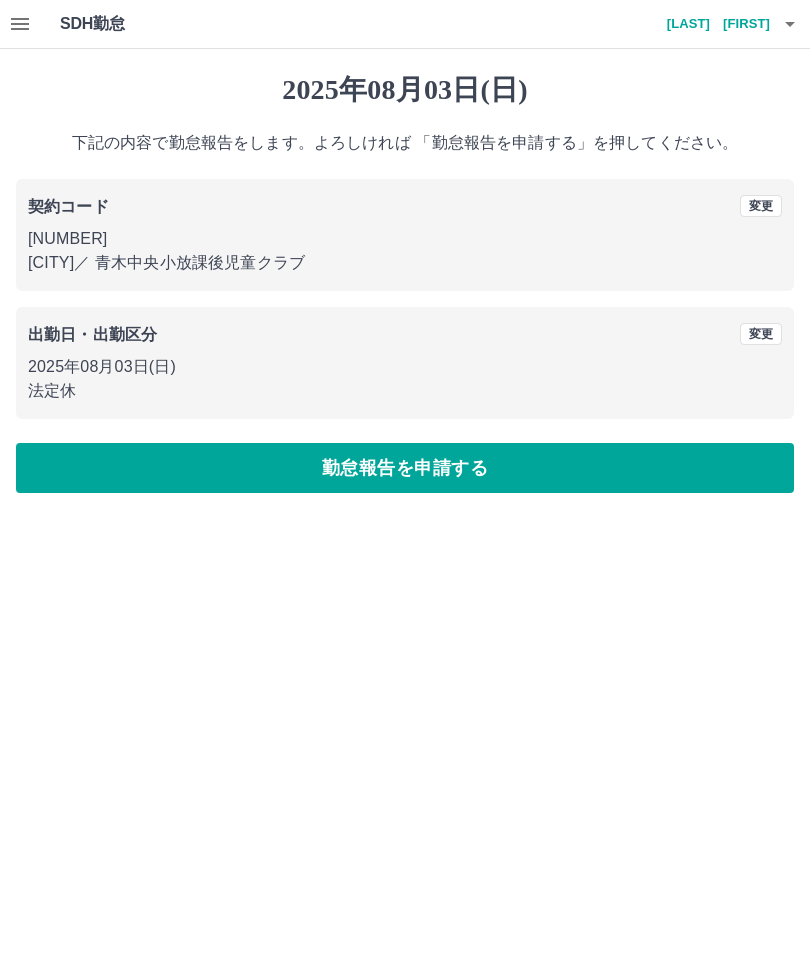 click on "勤怠報告を申請する" at bounding box center [405, 468] 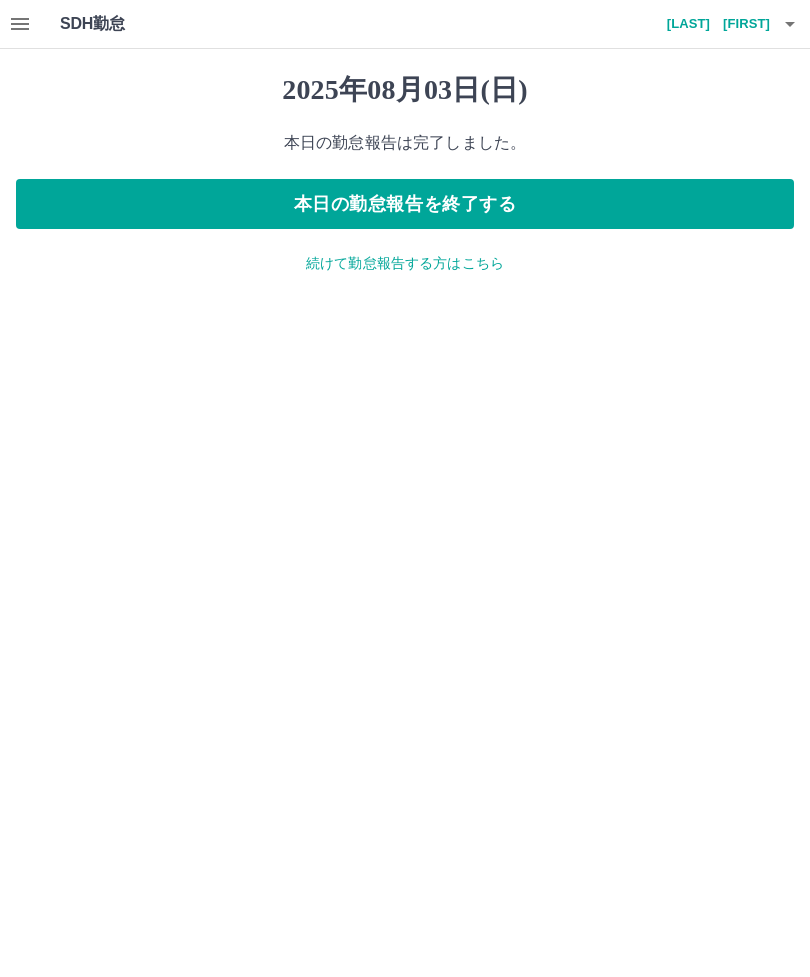 click 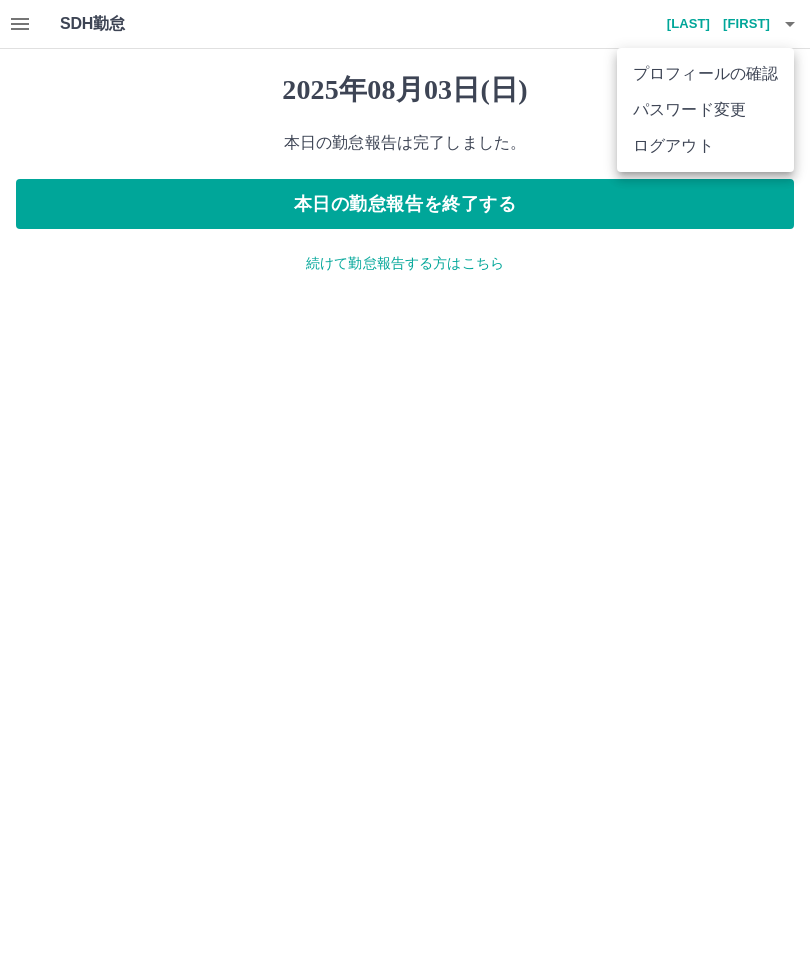 click on "ログアウト" at bounding box center [705, 146] 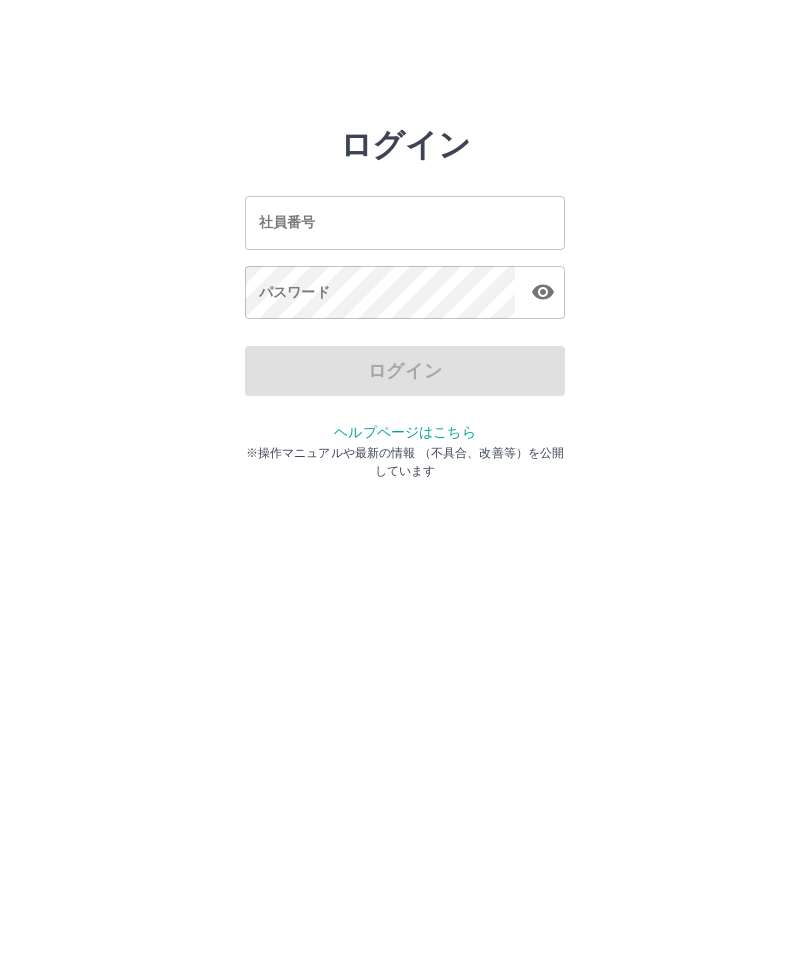 scroll, scrollTop: 0, scrollLeft: 0, axis: both 